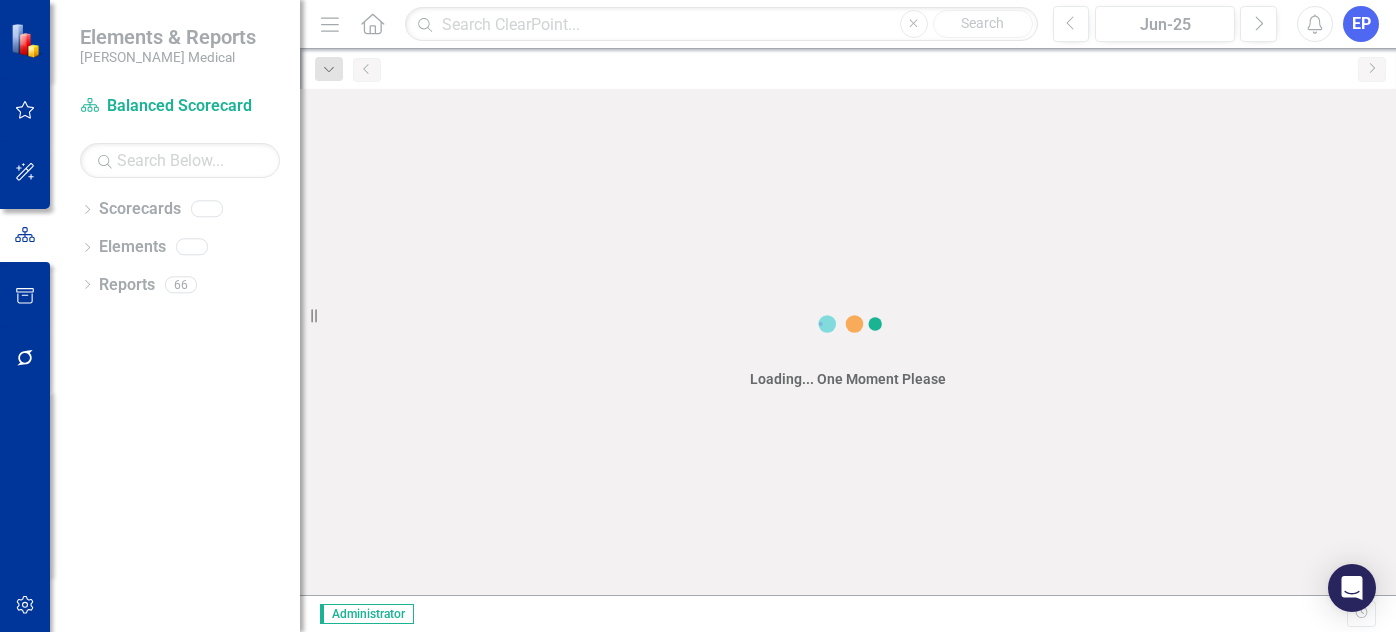 scroll, scrollTop: 0, scrollLeft: 0, axis: both 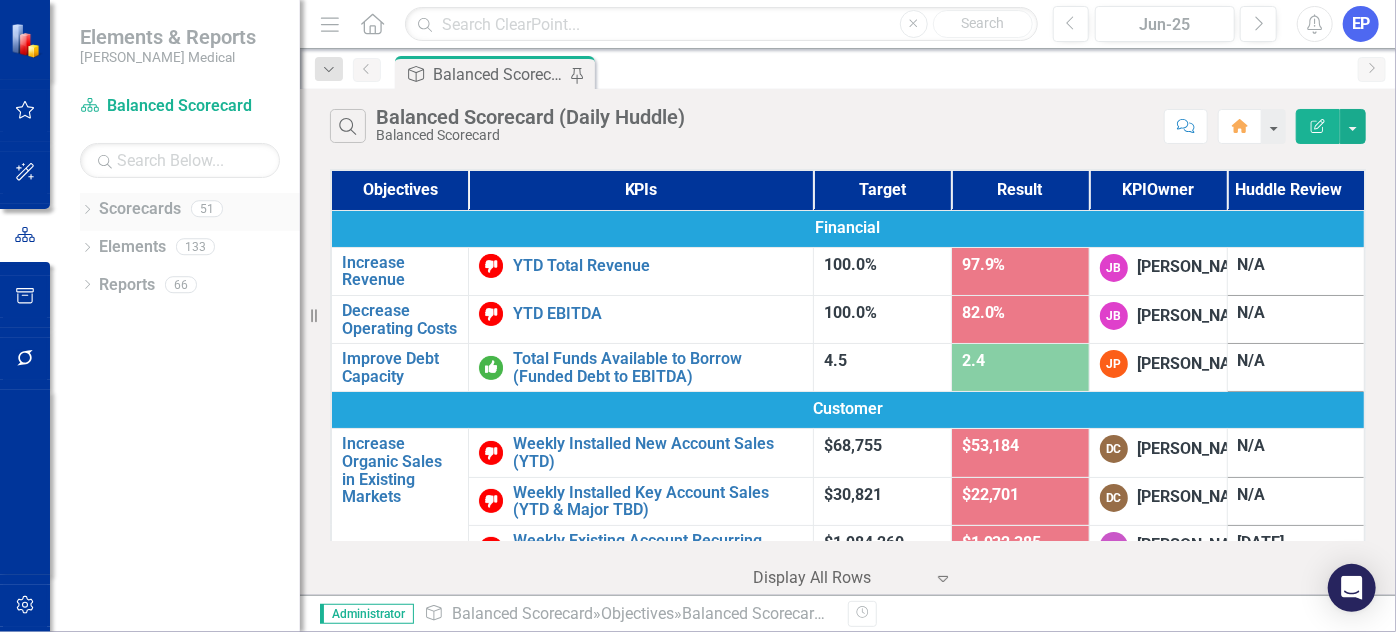 click 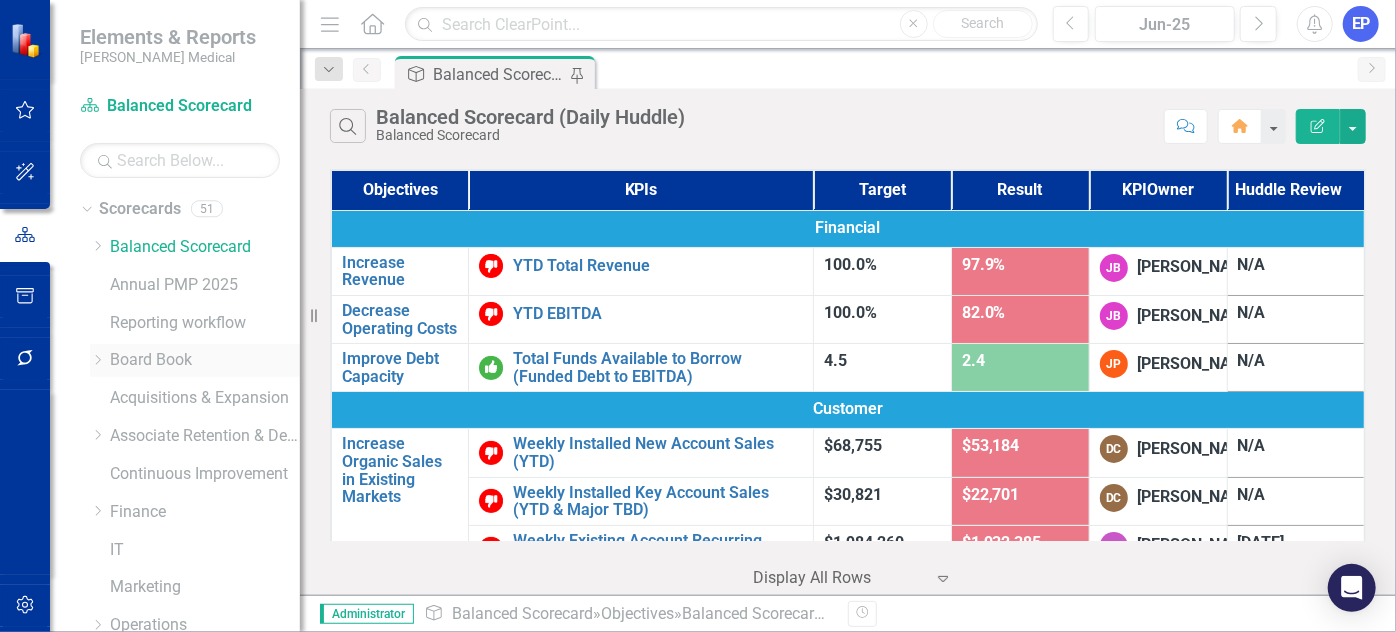 click on "Dropdown" 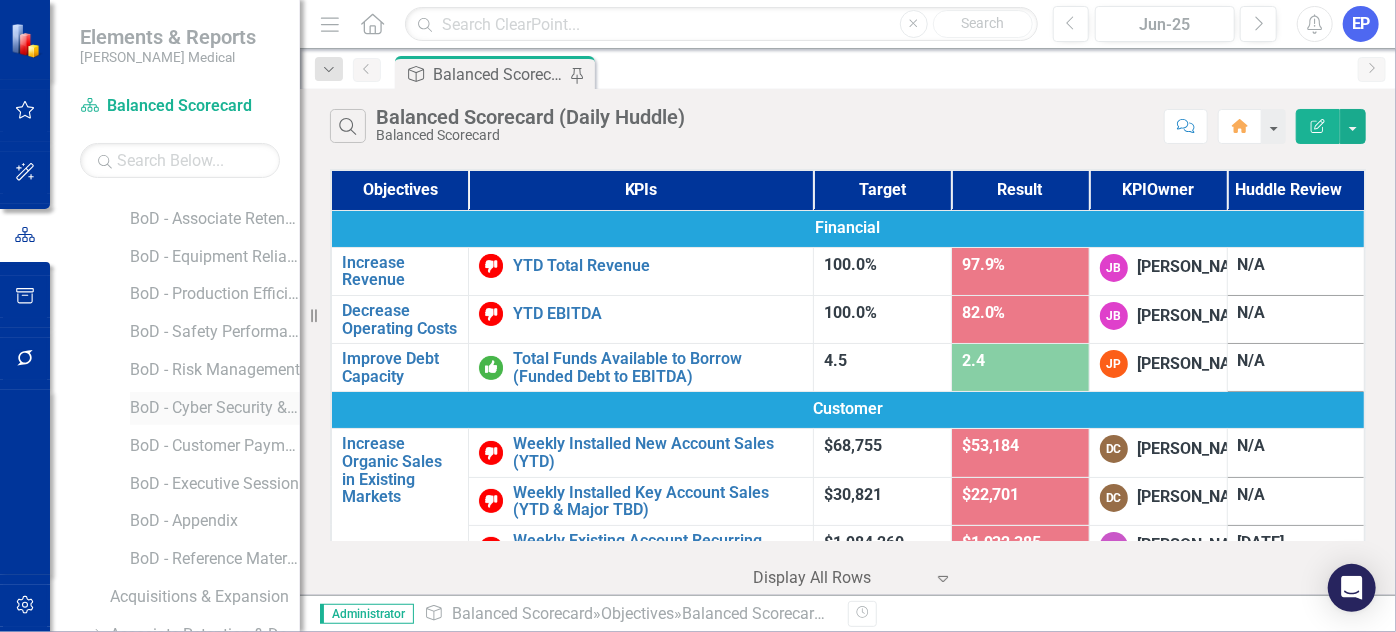 scroll, scrollTop: 272, scrollLeft: 0, axis: vertical 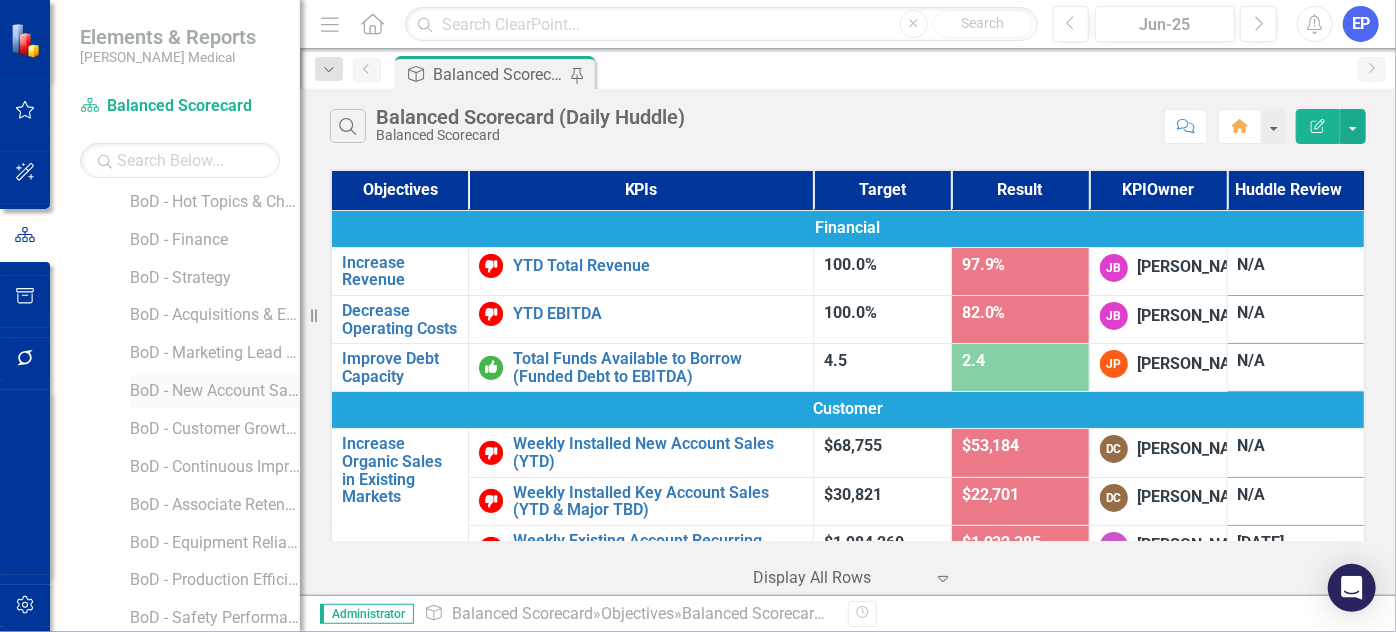 click on "BoD - New Account Sales" at bounding box center [215, 391] 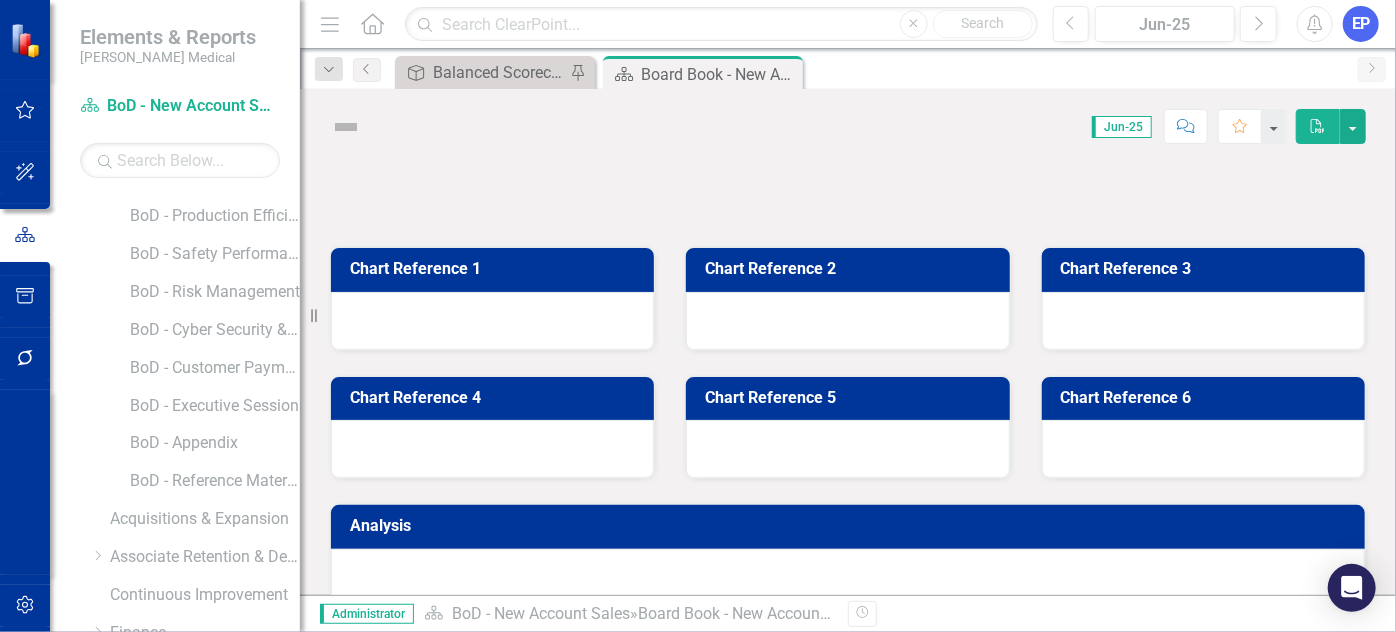 scroll, scrollTop: 960, scrollLeft: 0, axis: vertical 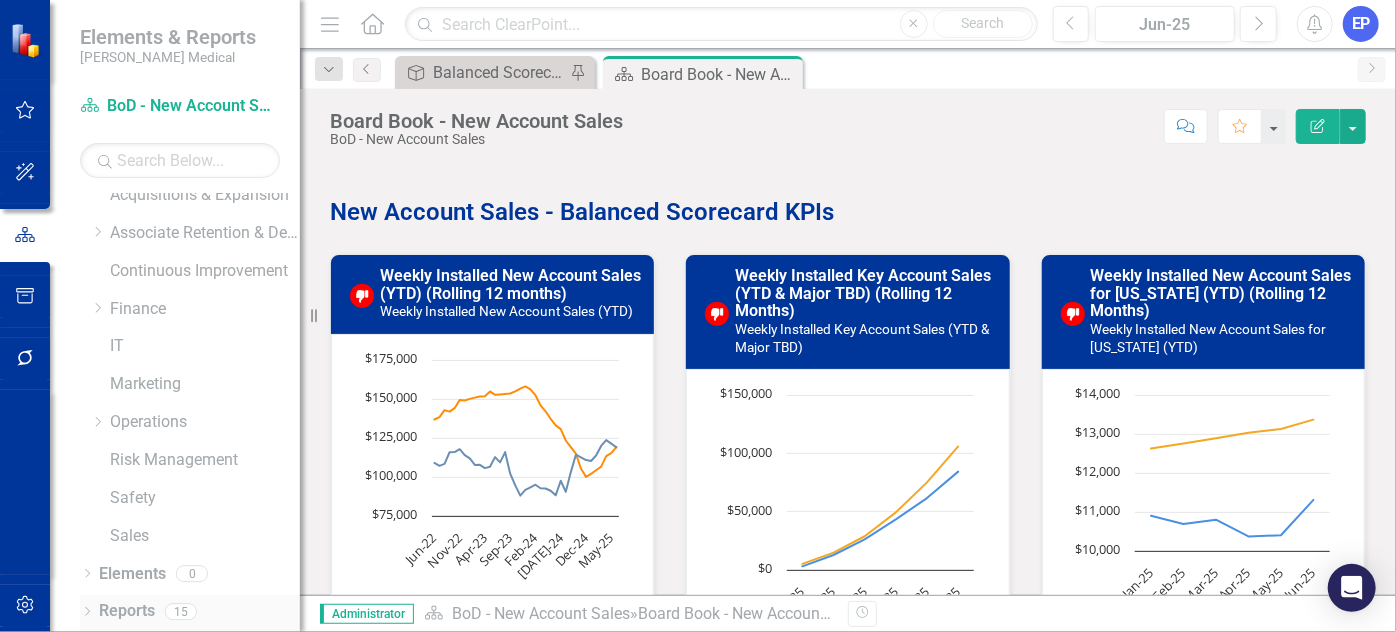 click on "Dropdown" 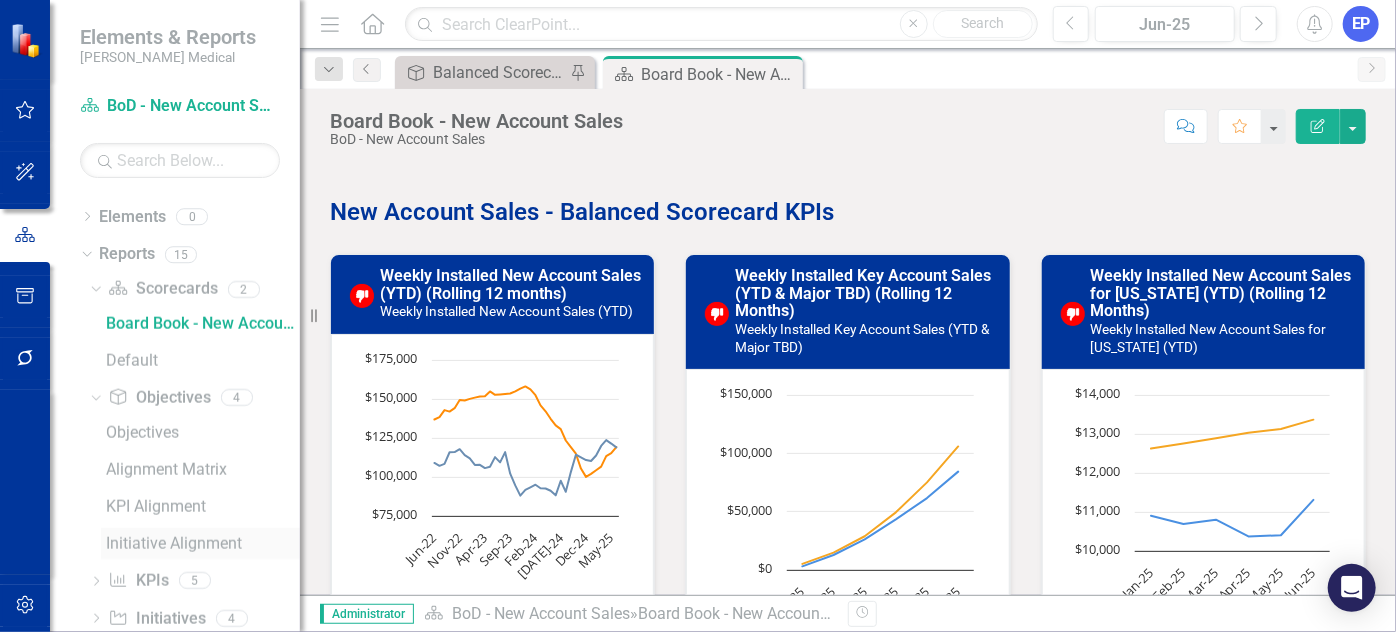 scroll, scrollTop: 1324, scrollLeft: 0, axis: vertical 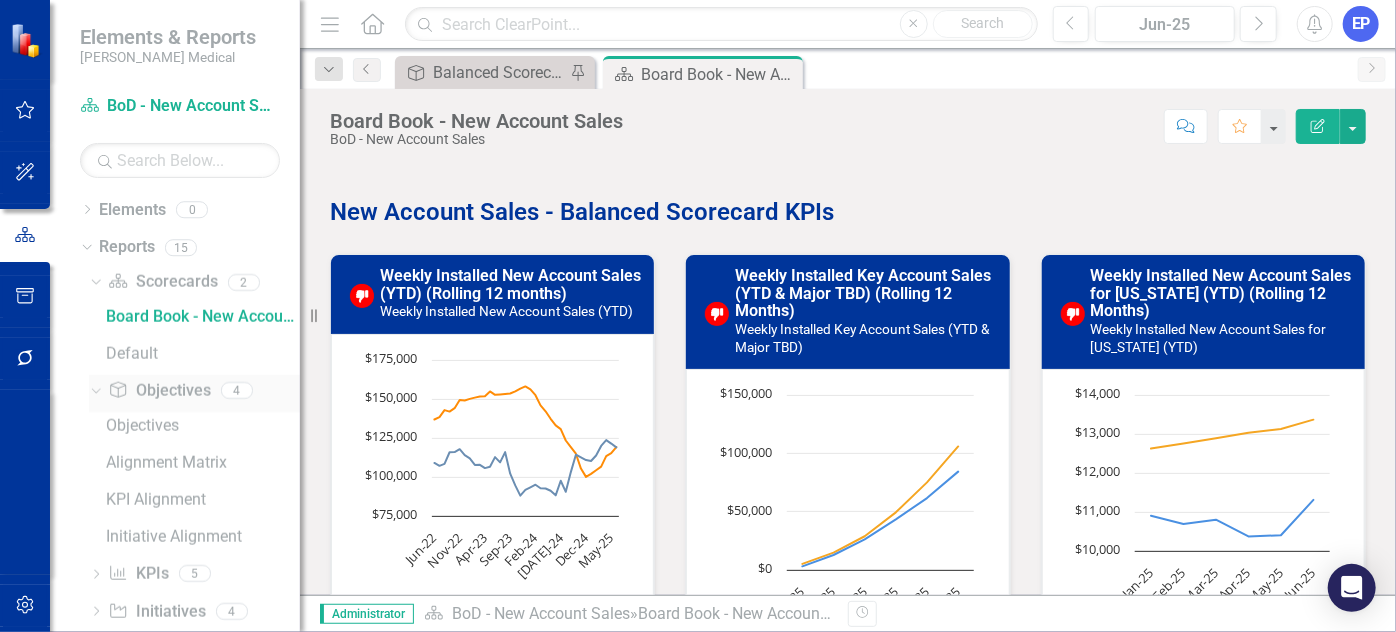 click on "Dropdown" 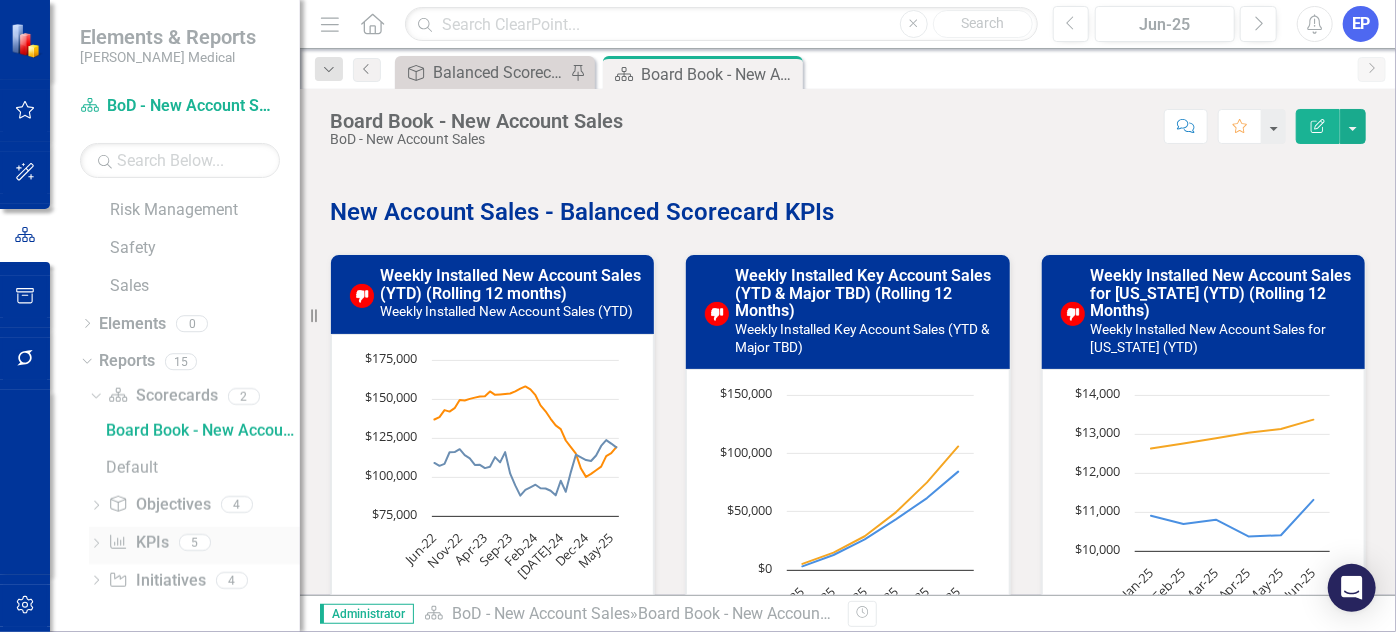 click on "KPI" 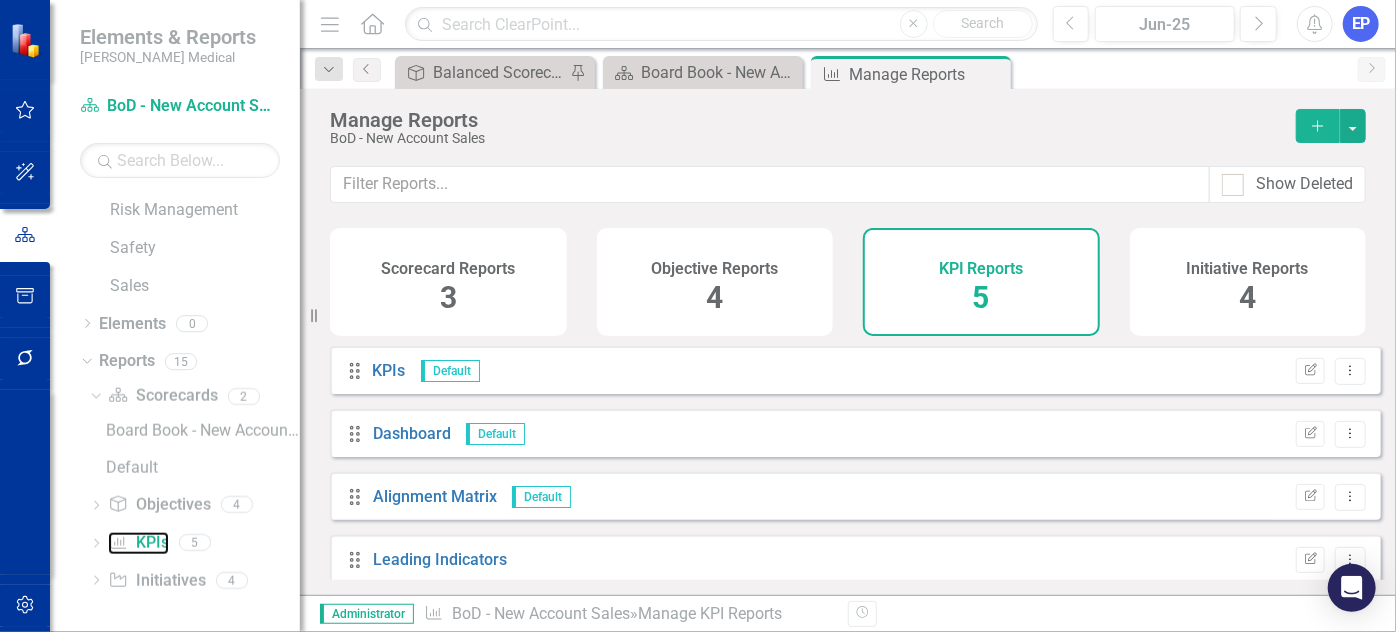 scroll, scrollTop: 80, scrollLeft: 0, axis: vertical 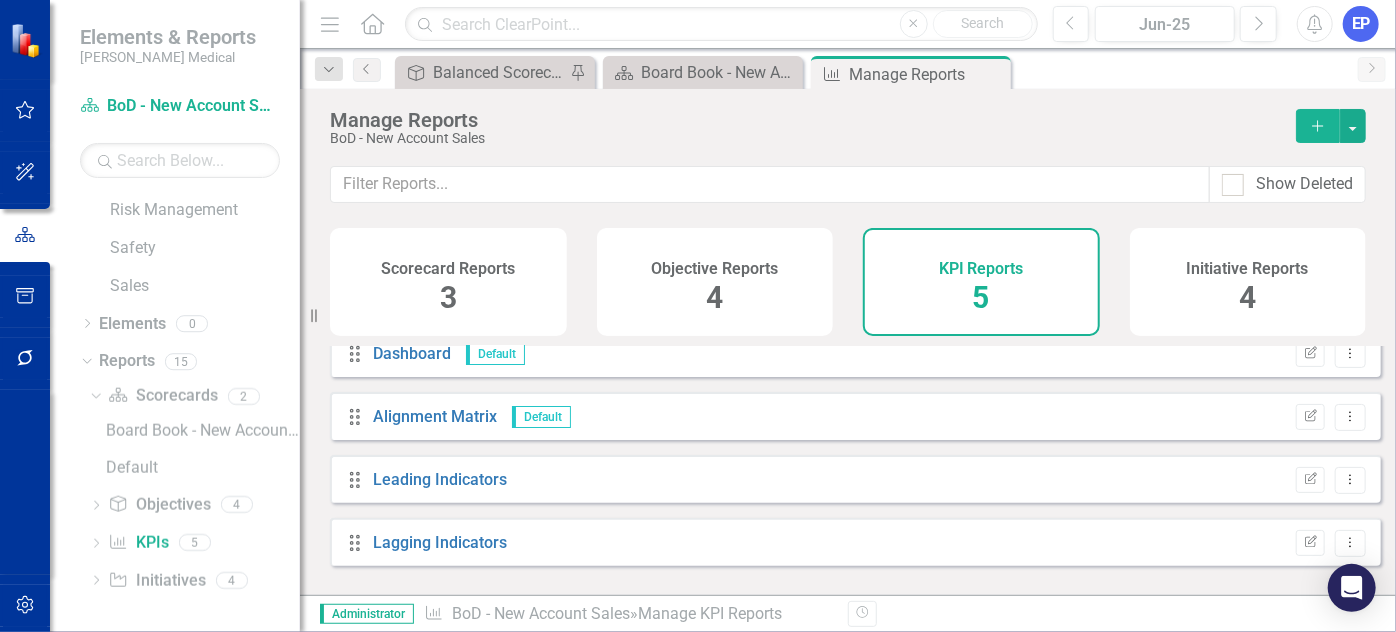 click on "Add" at bounding box center [1318, 126] 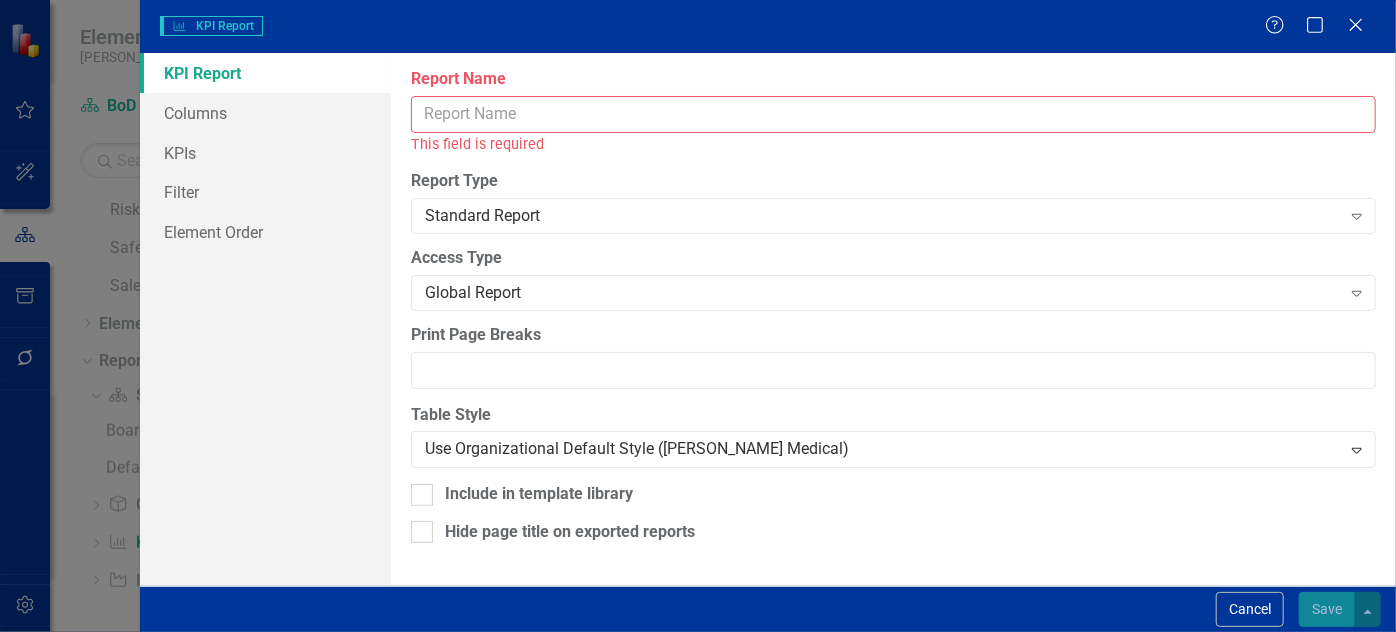click on "Report Name" at bounding box center (893, 114) 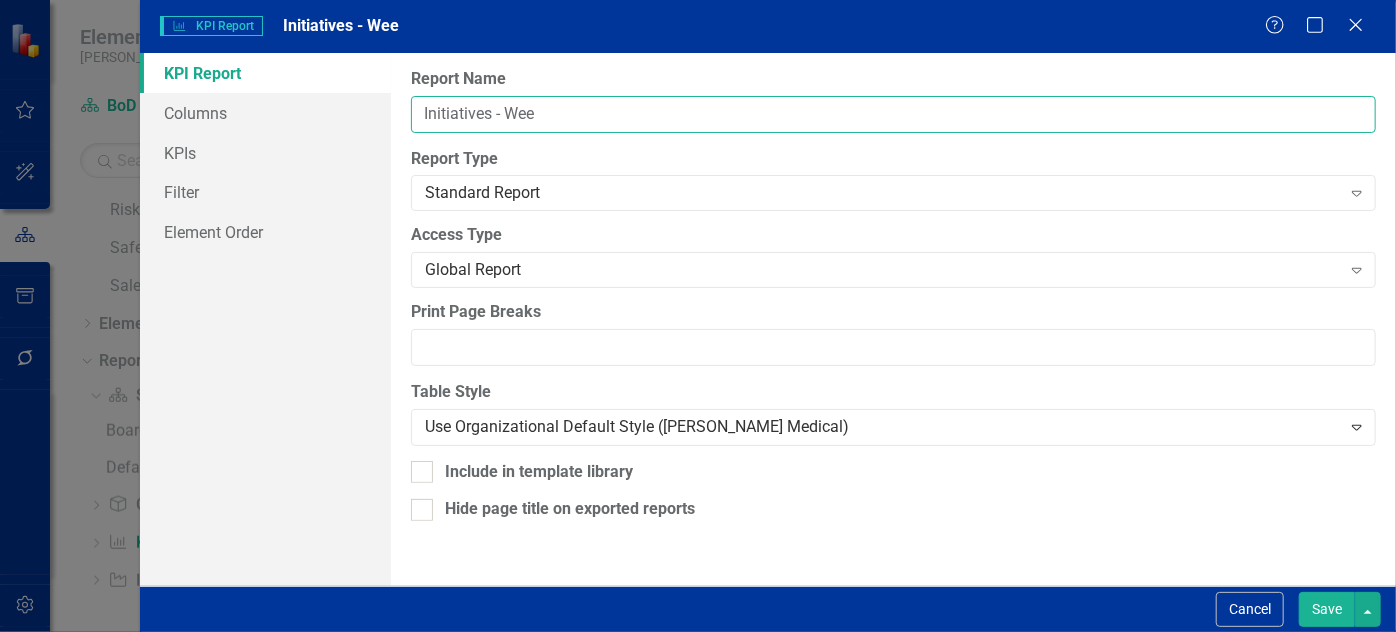 type on "Initiatives - Weekly Installed New Account Sales" 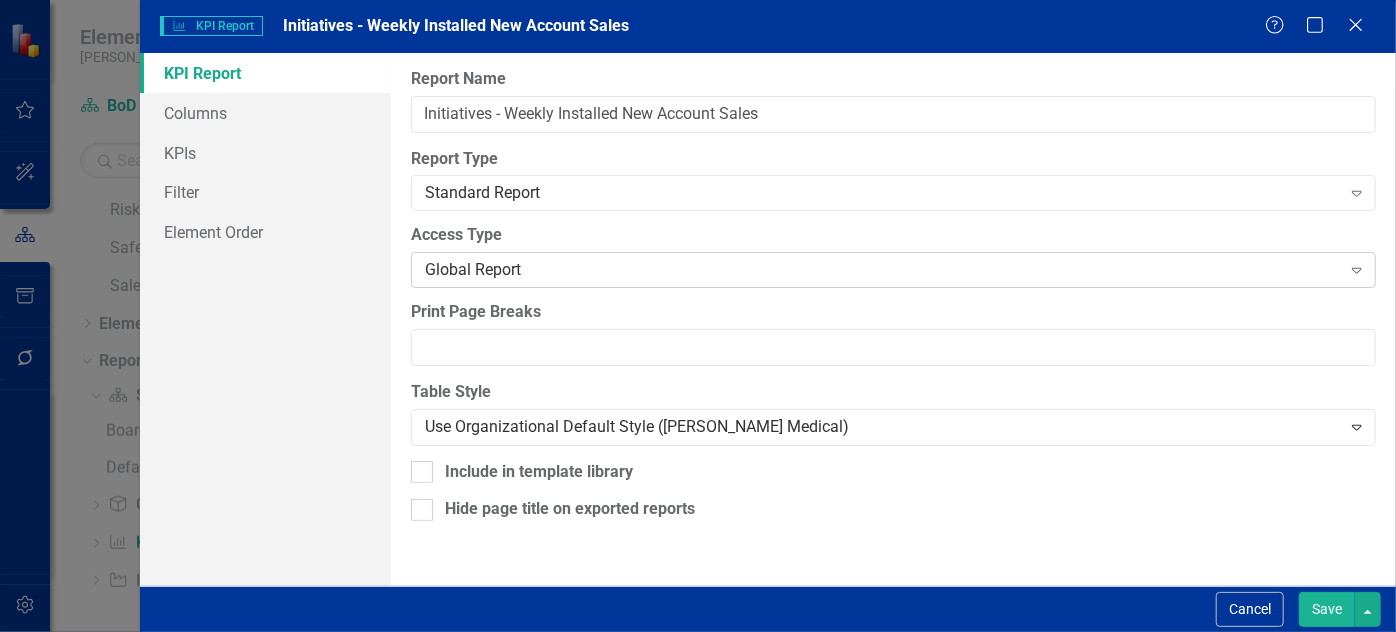 click on "Global Report" at bounding box center [883, 270] 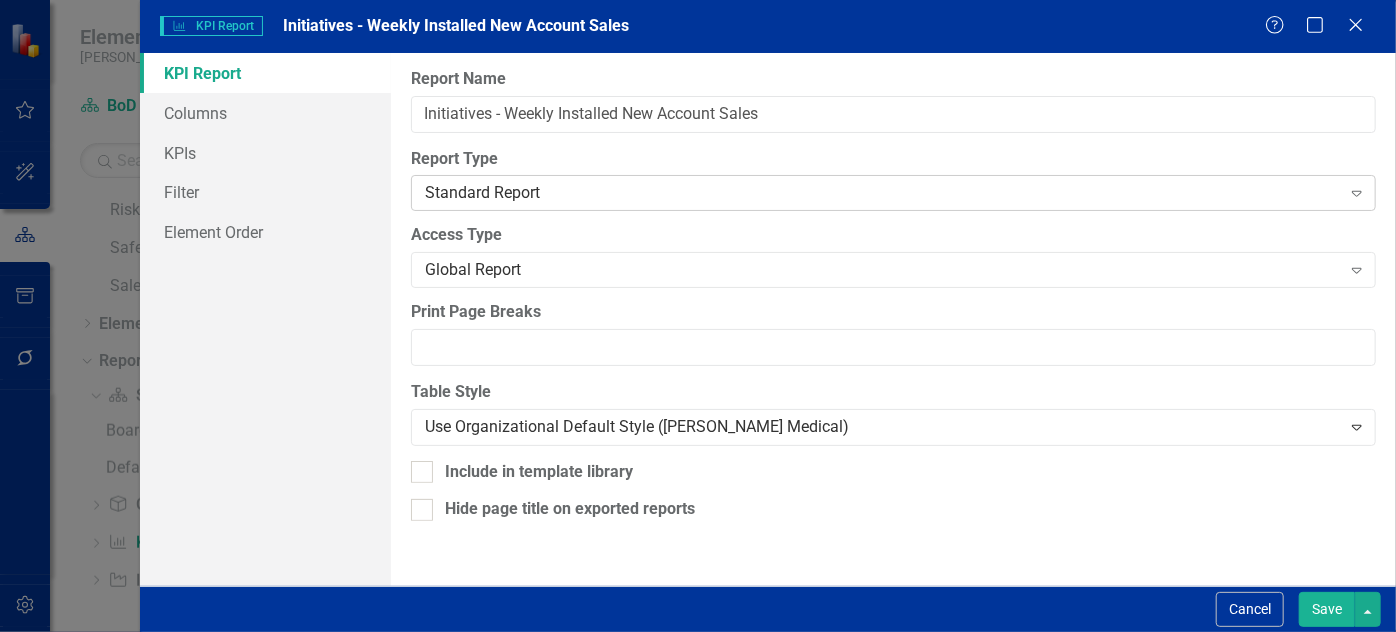click on "Standard Report" at bounding box center [883, 193] 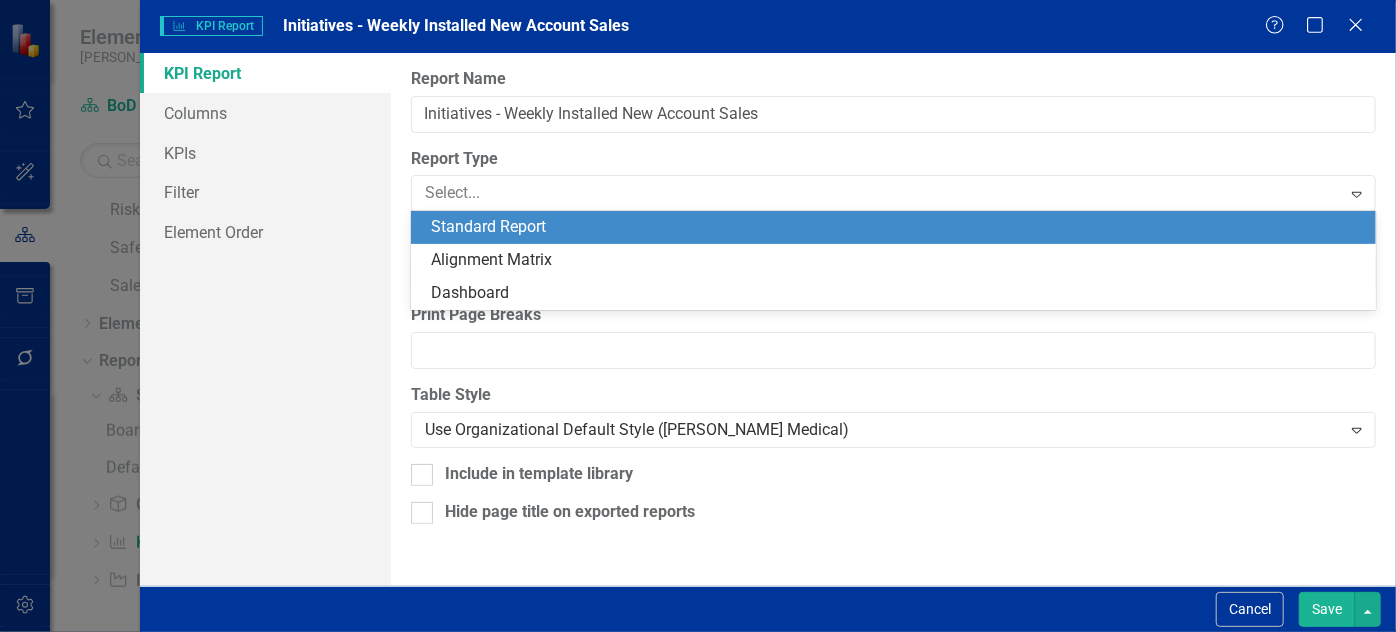 click on "Standard Report" at bounding box center [897, 227] 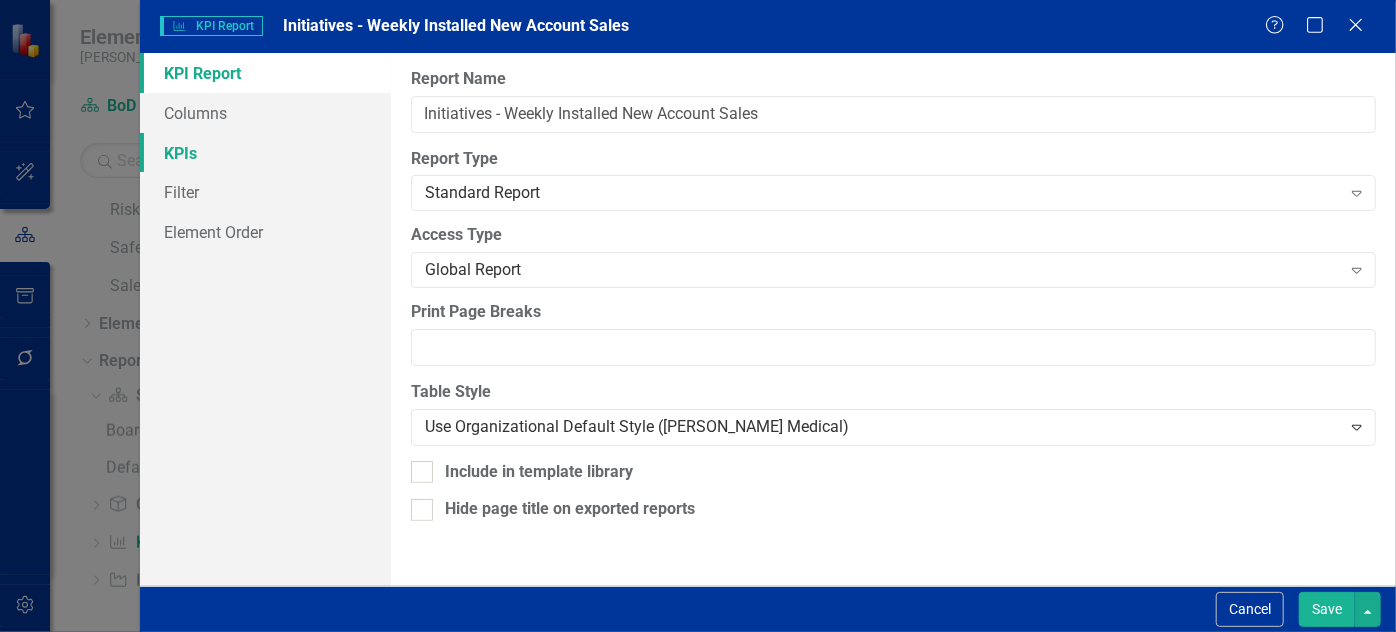 click on "KPIs" at bounding box center (265, 153) 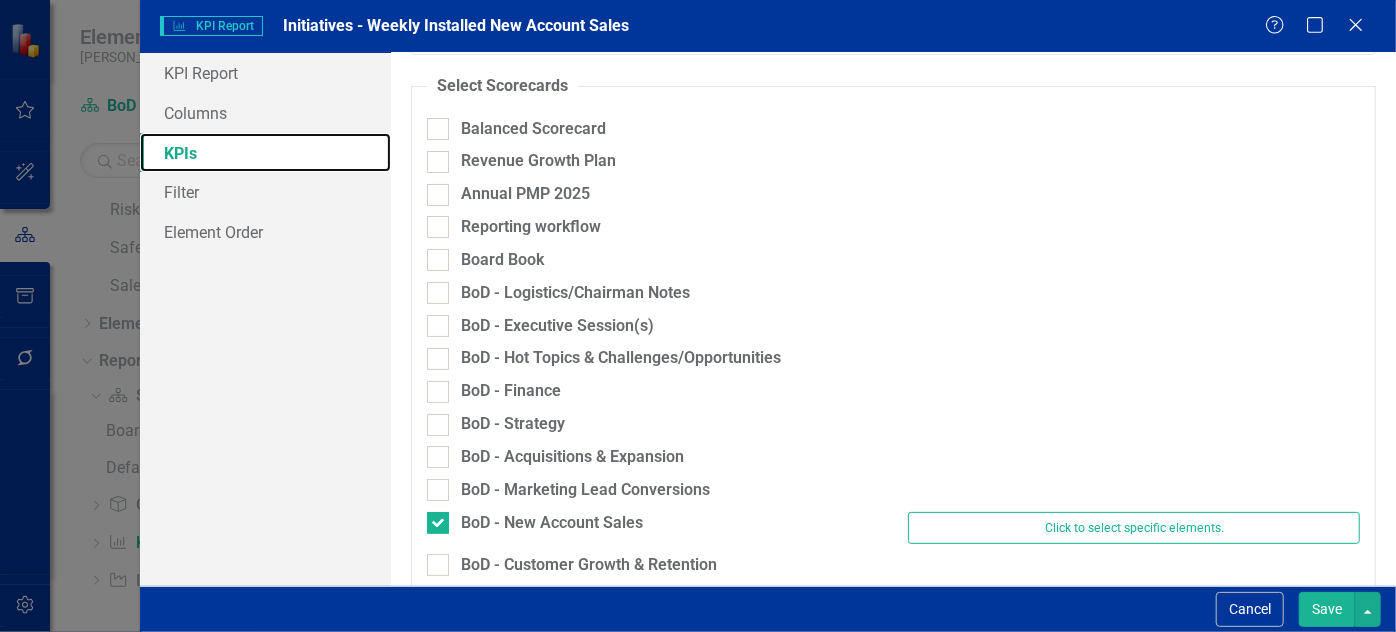 scroll, scrollTop: 90, scrollLeft: 0, axis: vertical 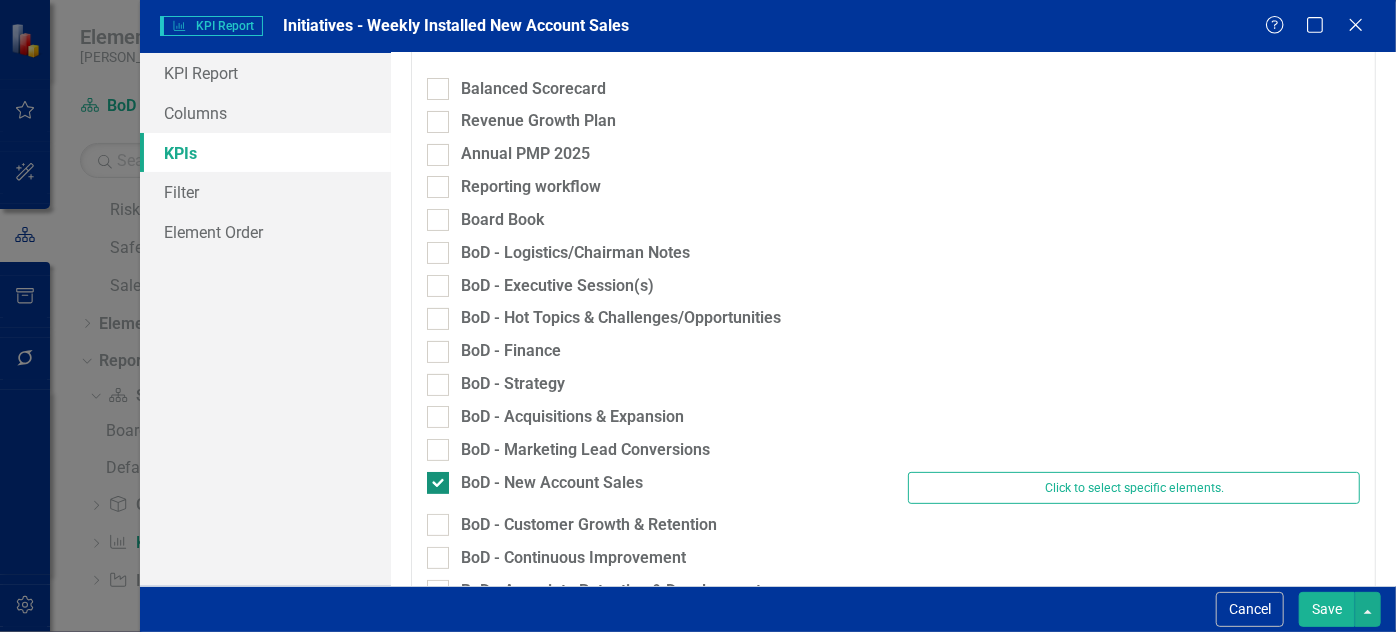 click on "BoD - New Account Sales" at bounding box center (552, 483) 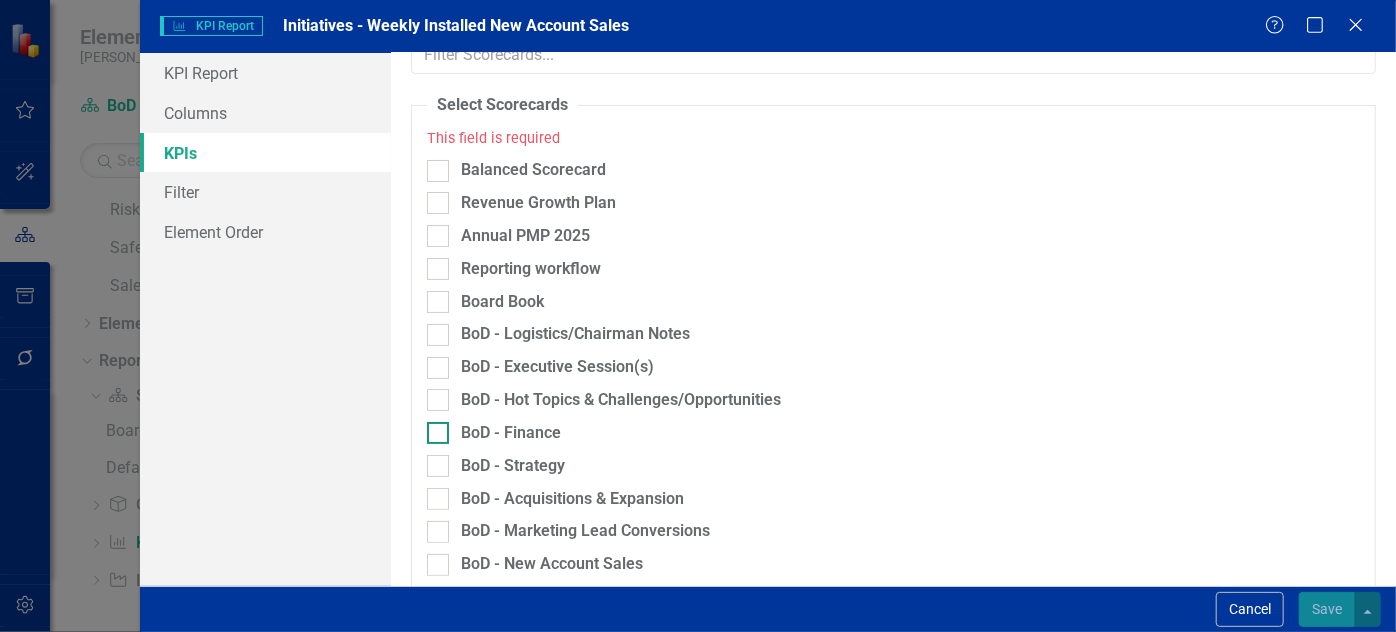 scroll, scrollTop: 0, scrollLeft: 0, axis: both 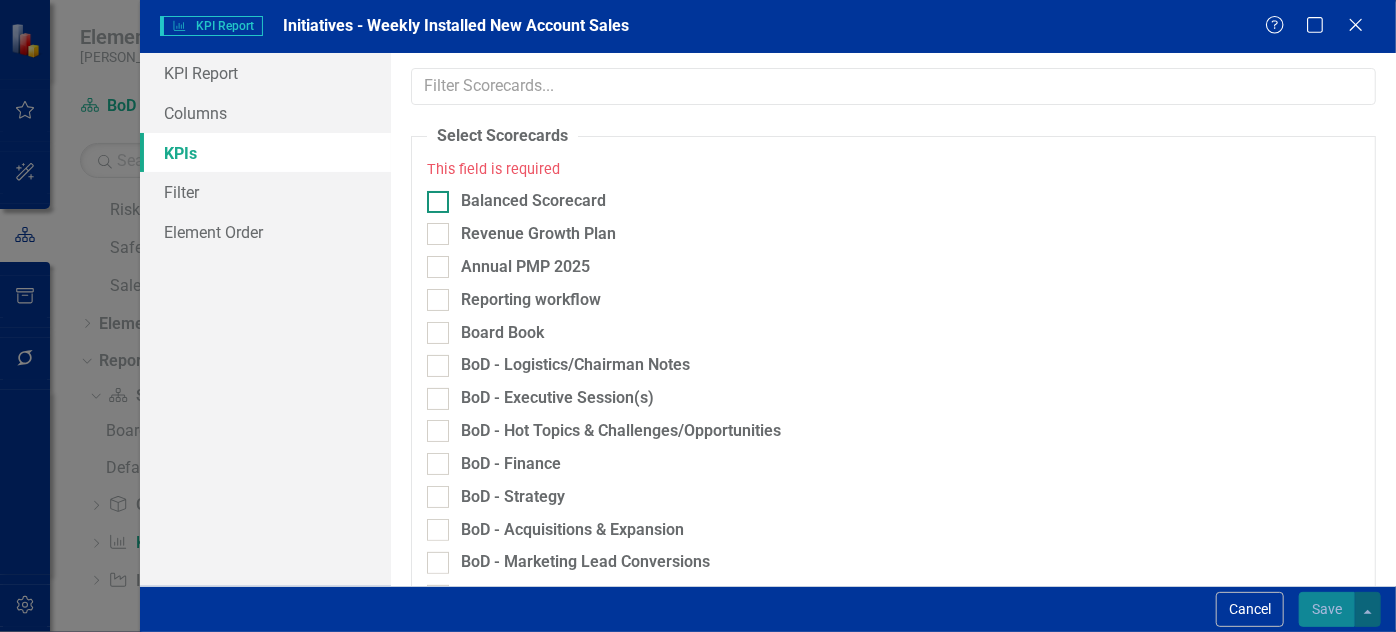 click on "Balanced Scorecard" at bounding box center (533, 201) 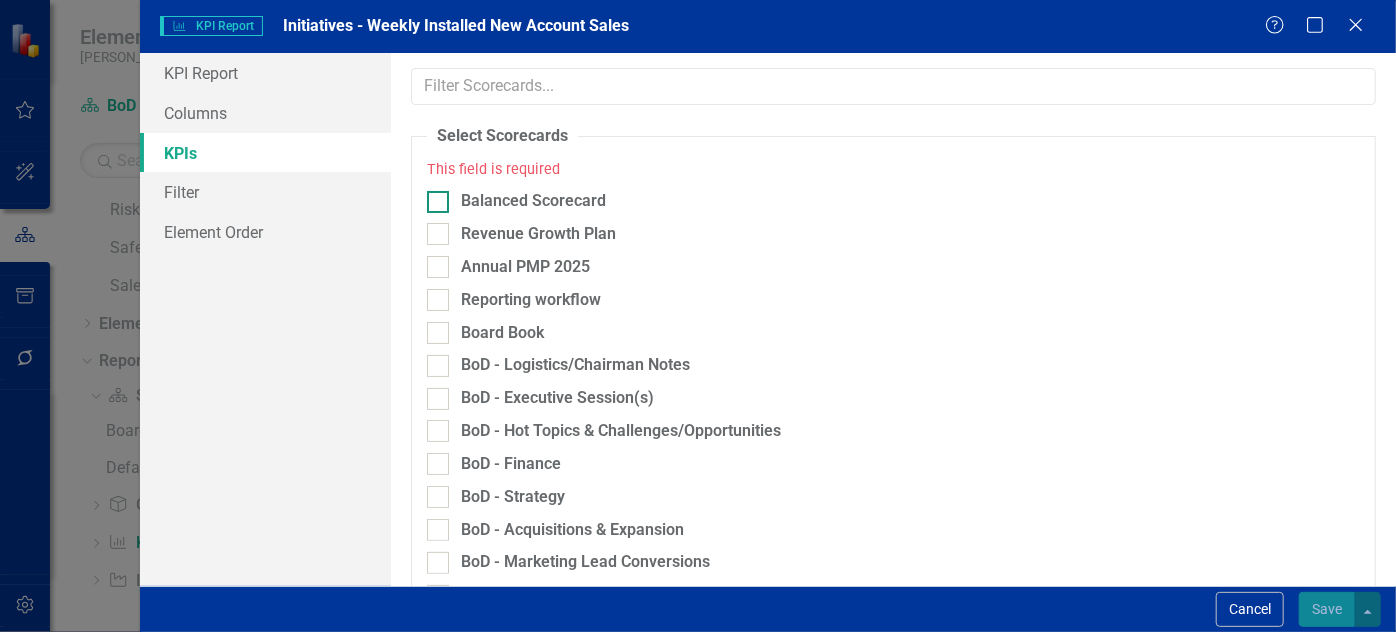 click on "Balanced Scorecard" at bounding box center (433, 197) 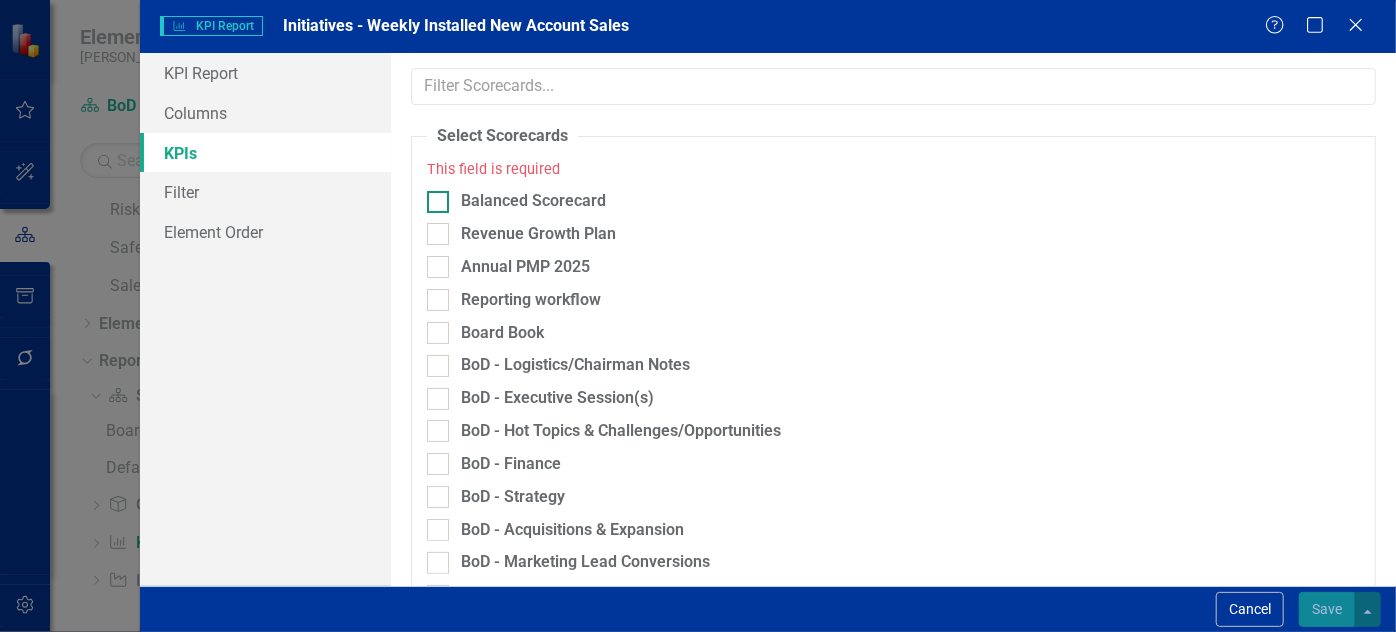 checkbox on "true" 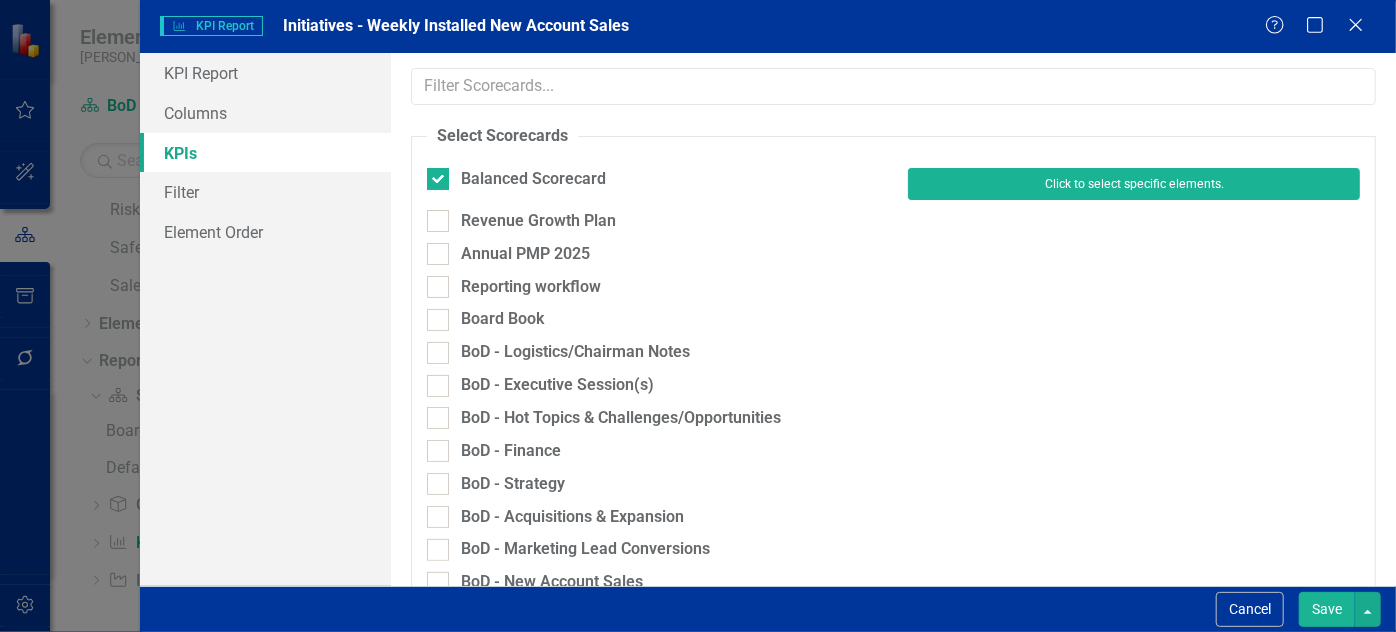 click on "Click to select specific elements." at bounding box center (1134, 184) 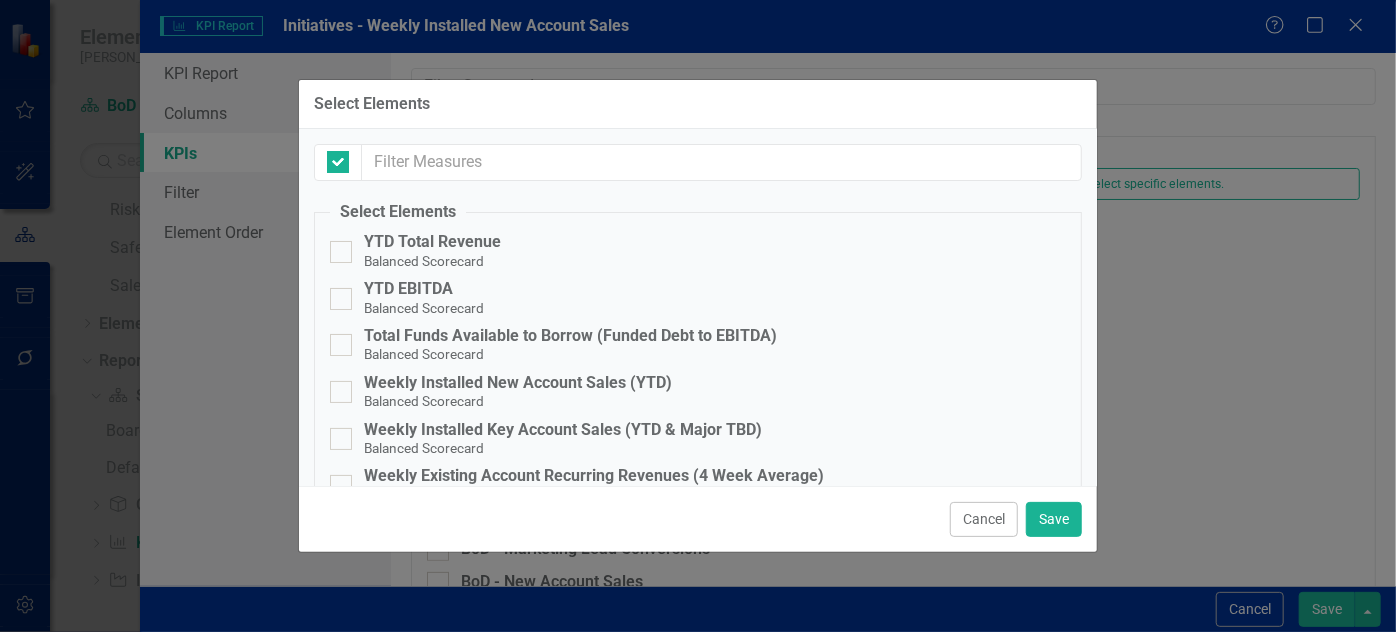 checkbox on "false" 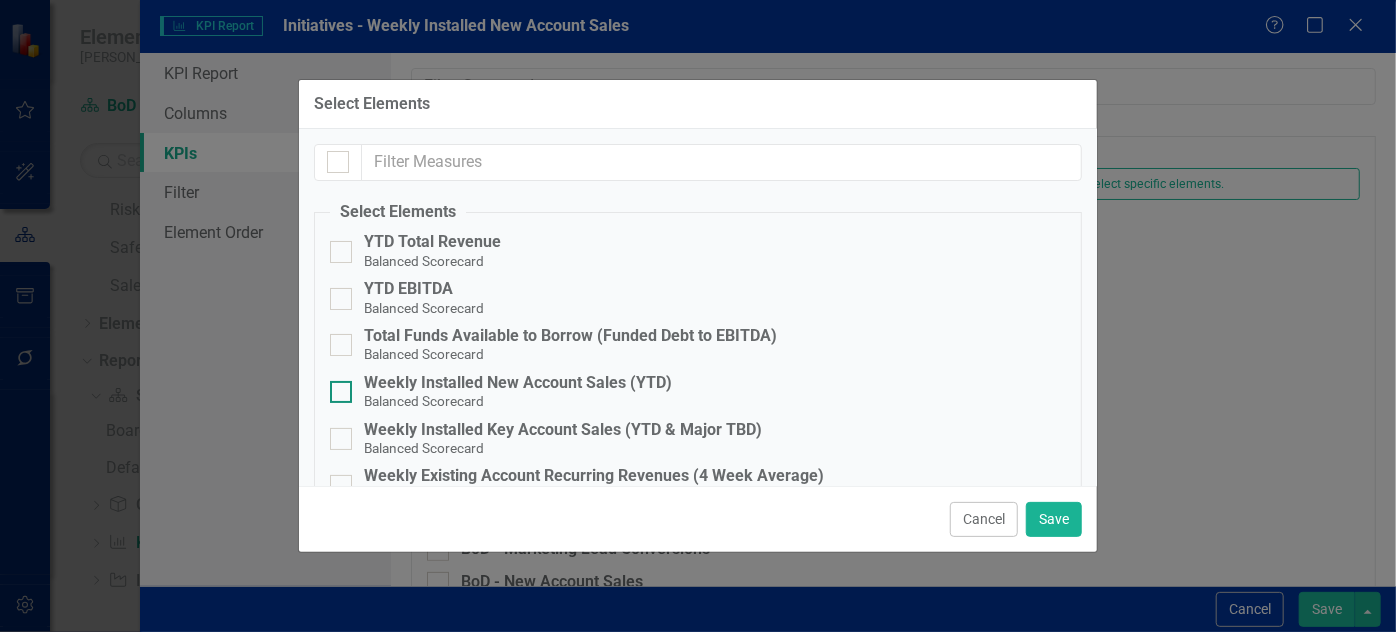 click on "Weekly Installed New Account Sales (YTD)" at bounding box center [518, 383] 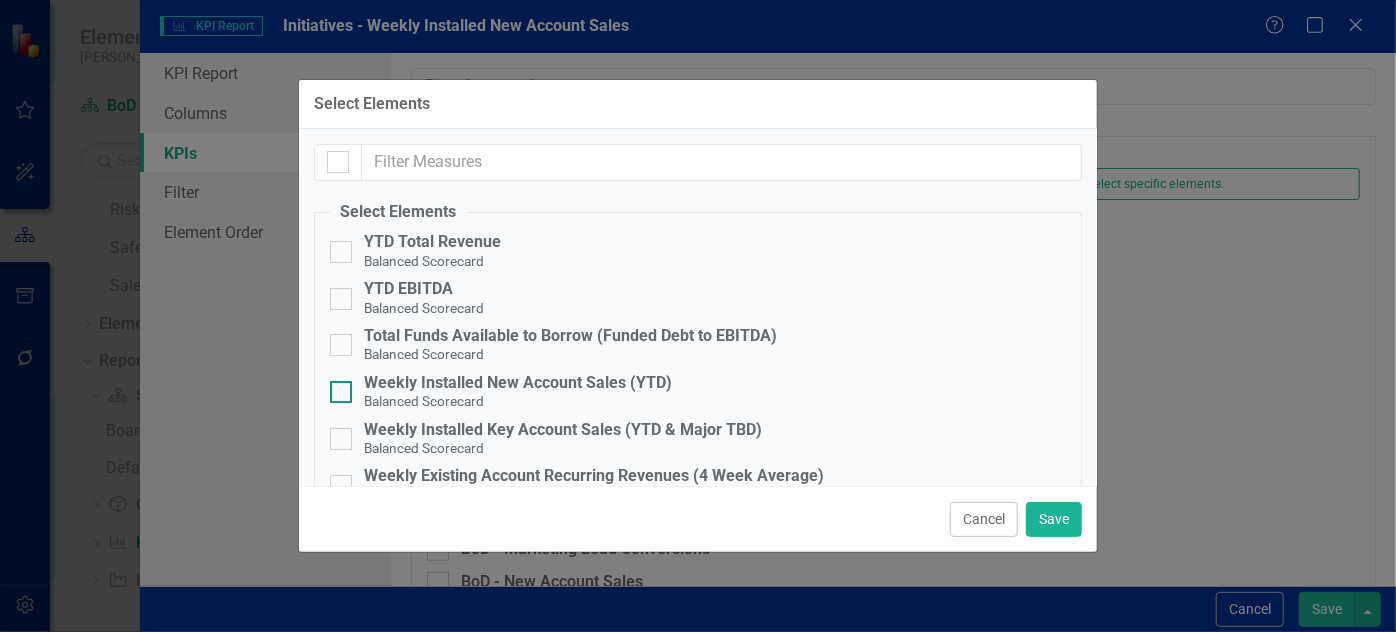 click on "Weekly Installed New Account Sales (YTD) Balanced Scorecard" at bounding box center [336, 387] 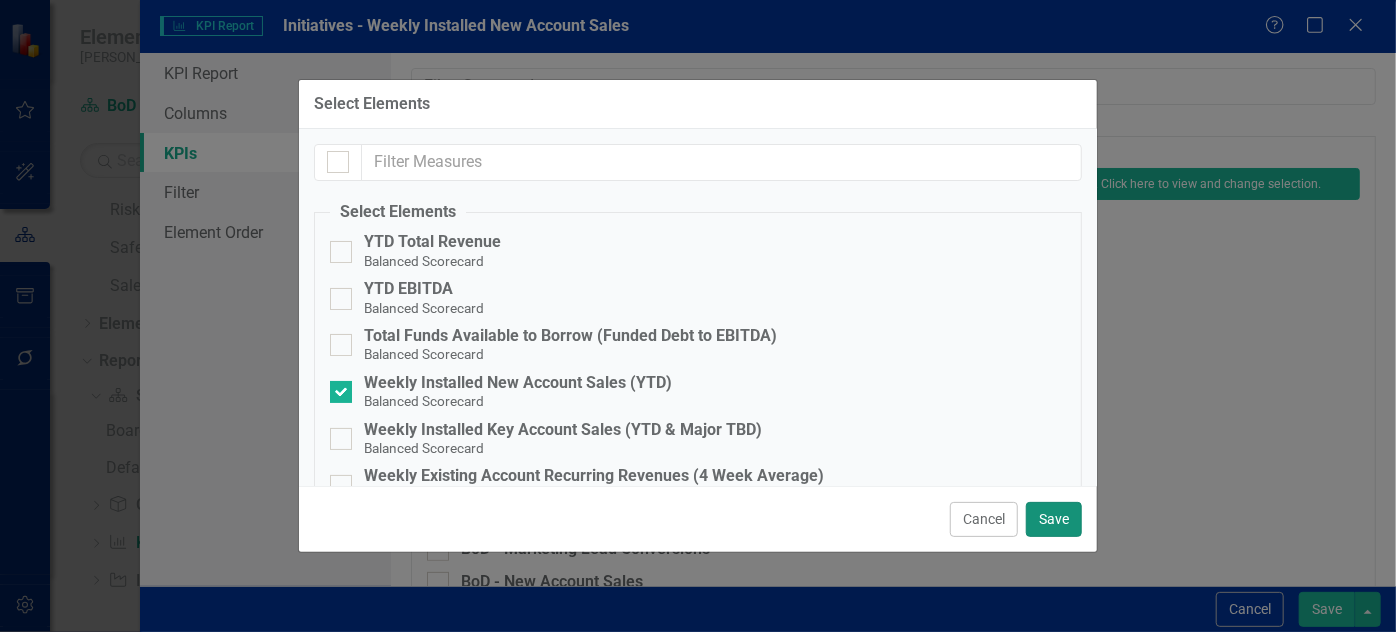 click on "Save" at bounding box center (1054, 519) 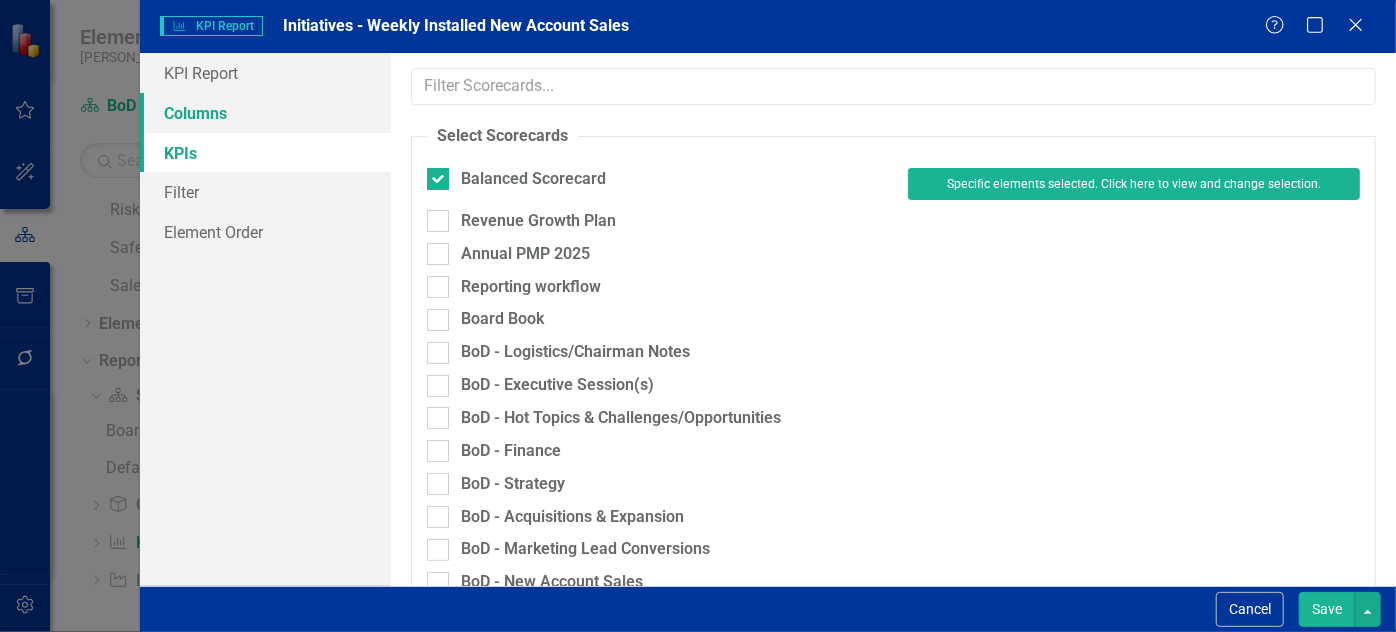 click on "Columns" at bounding box center (265, 113) 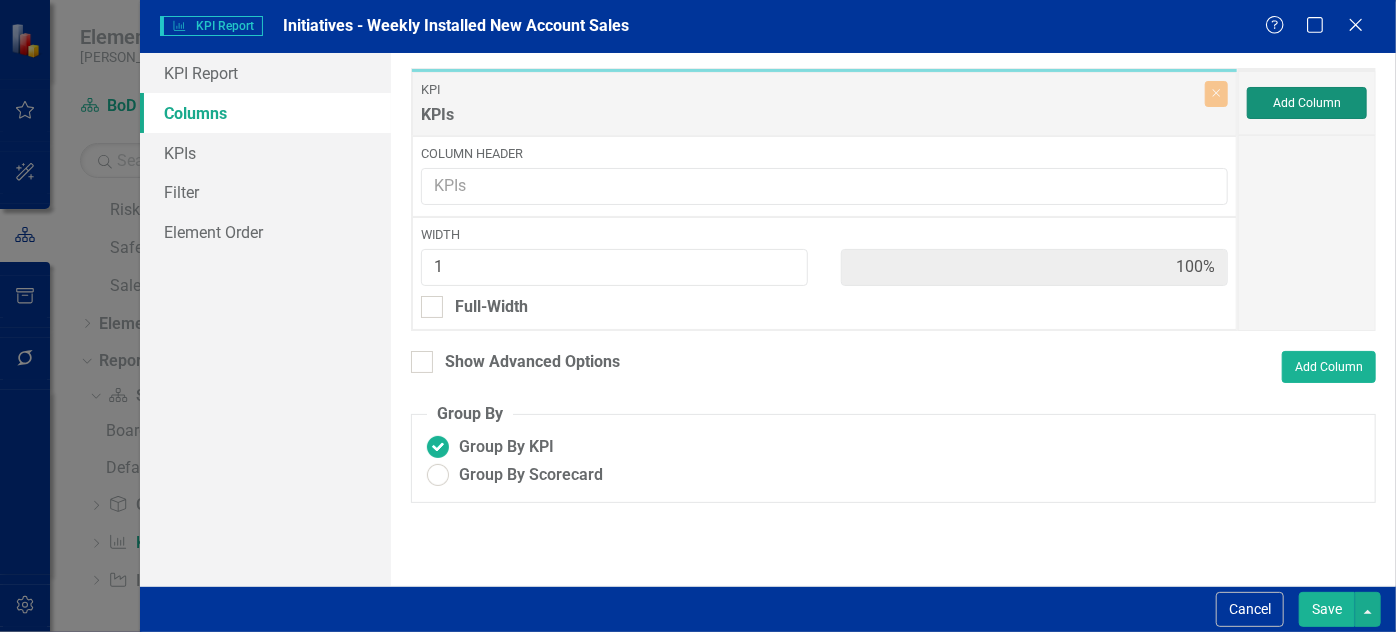 click on "Add Column" at bounding box center (1307, 103) 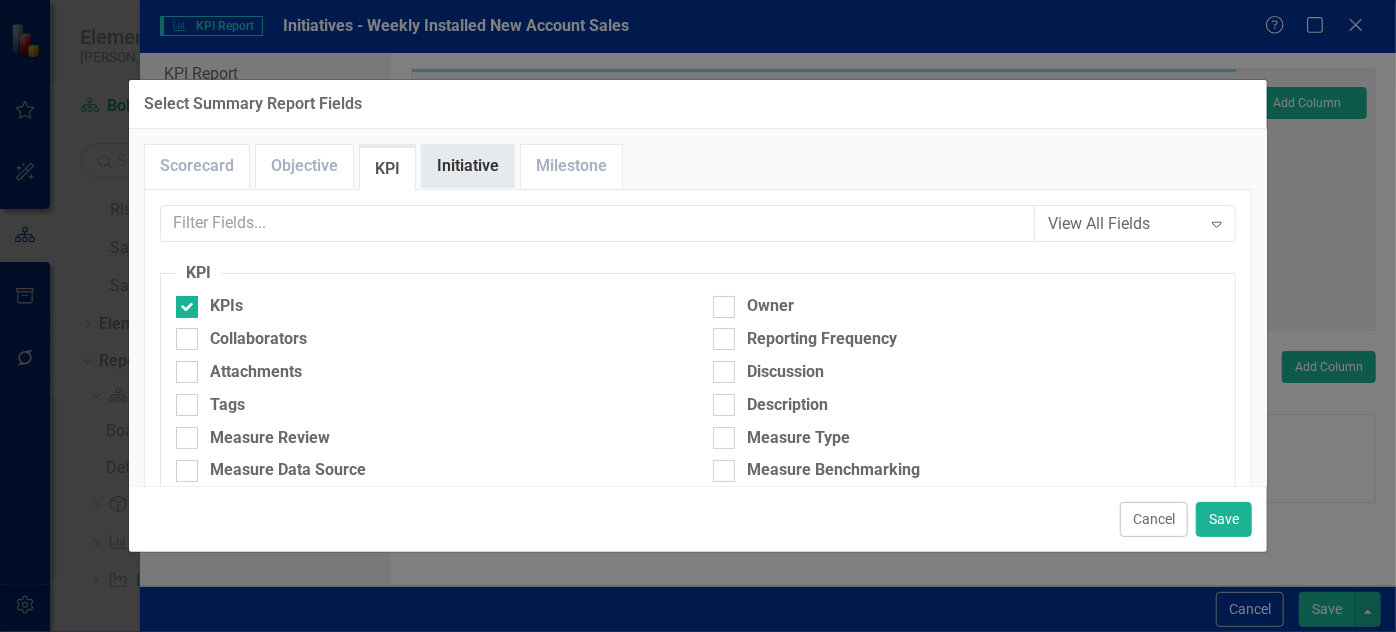 click on "Initiative" at bounding box center [468, 166] 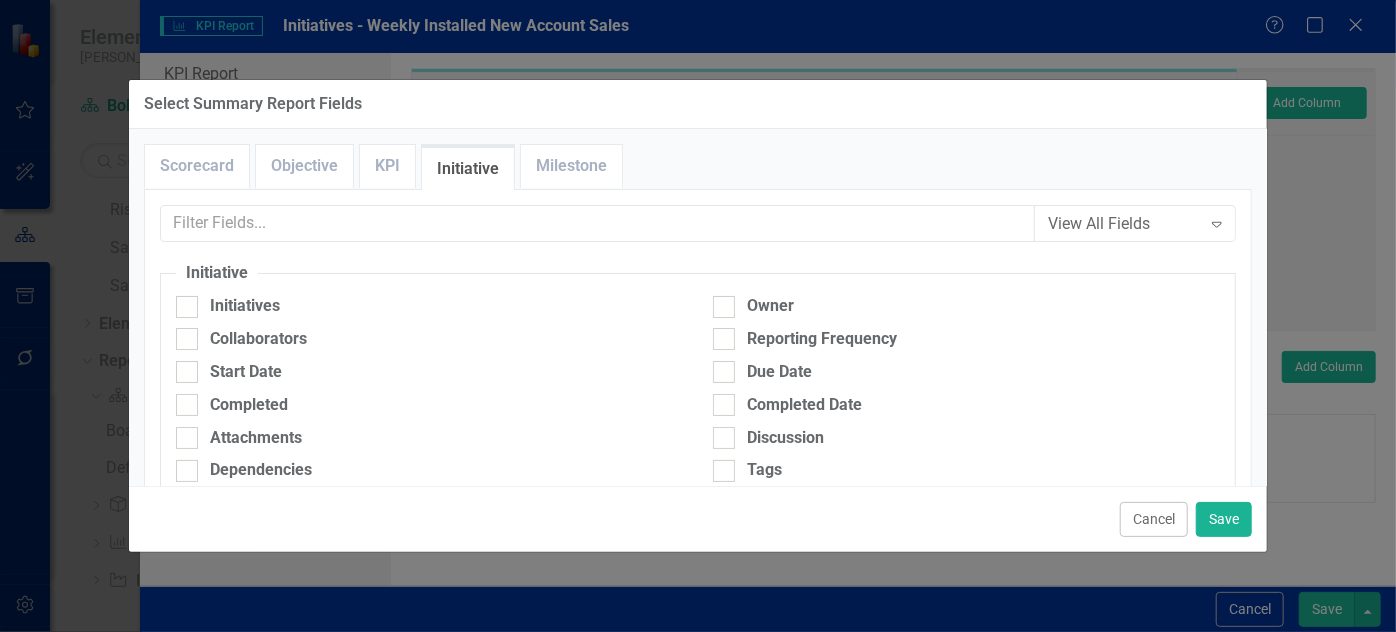 click on "Initiatives" at bounding box center [429, 311] 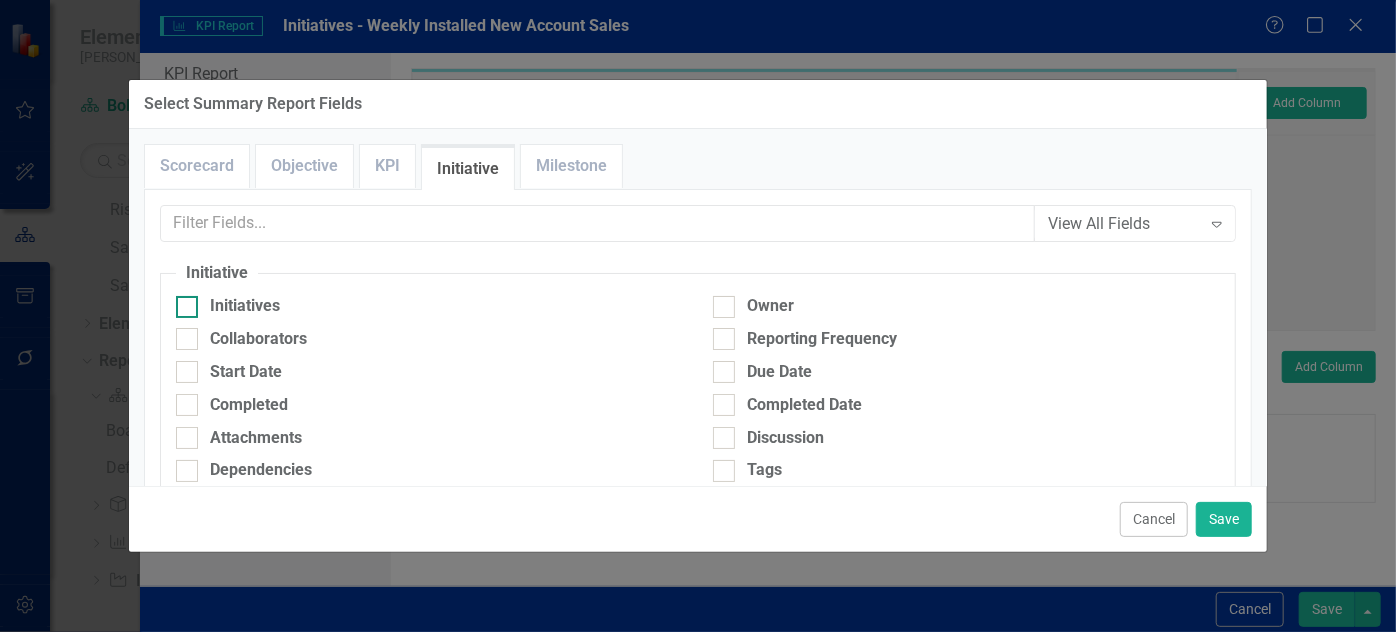 click at bounding box center (187, 307) 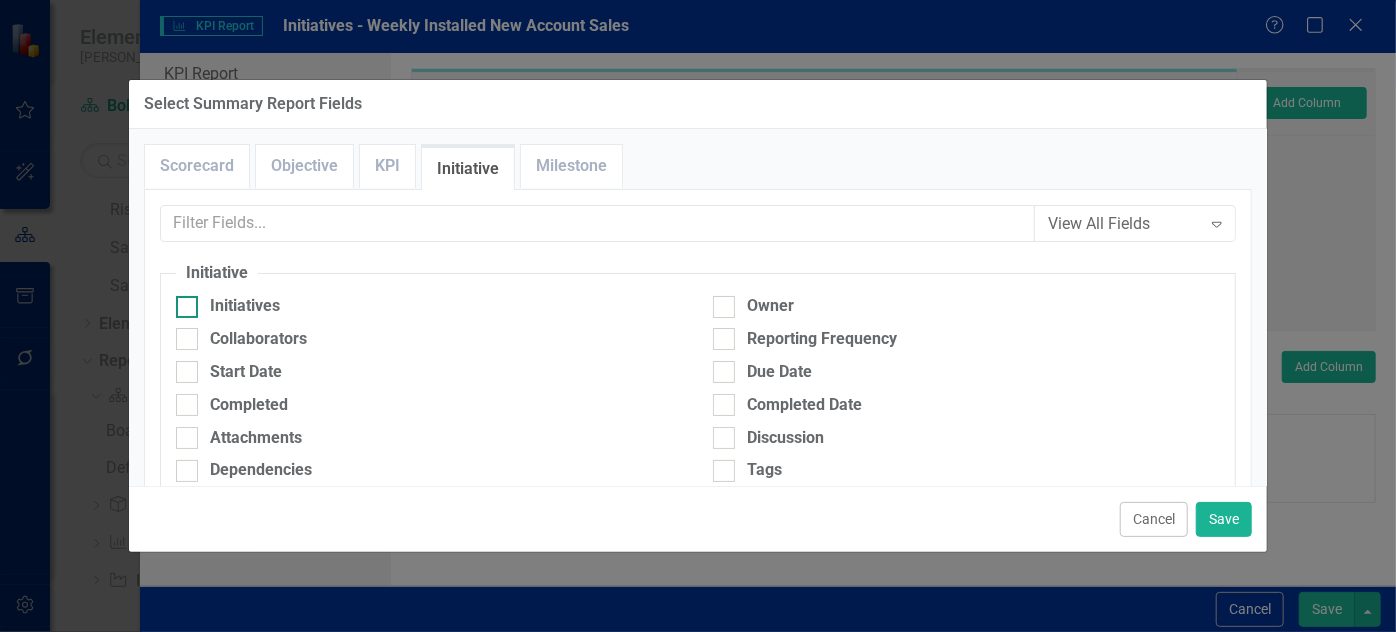 checkbox on "true" 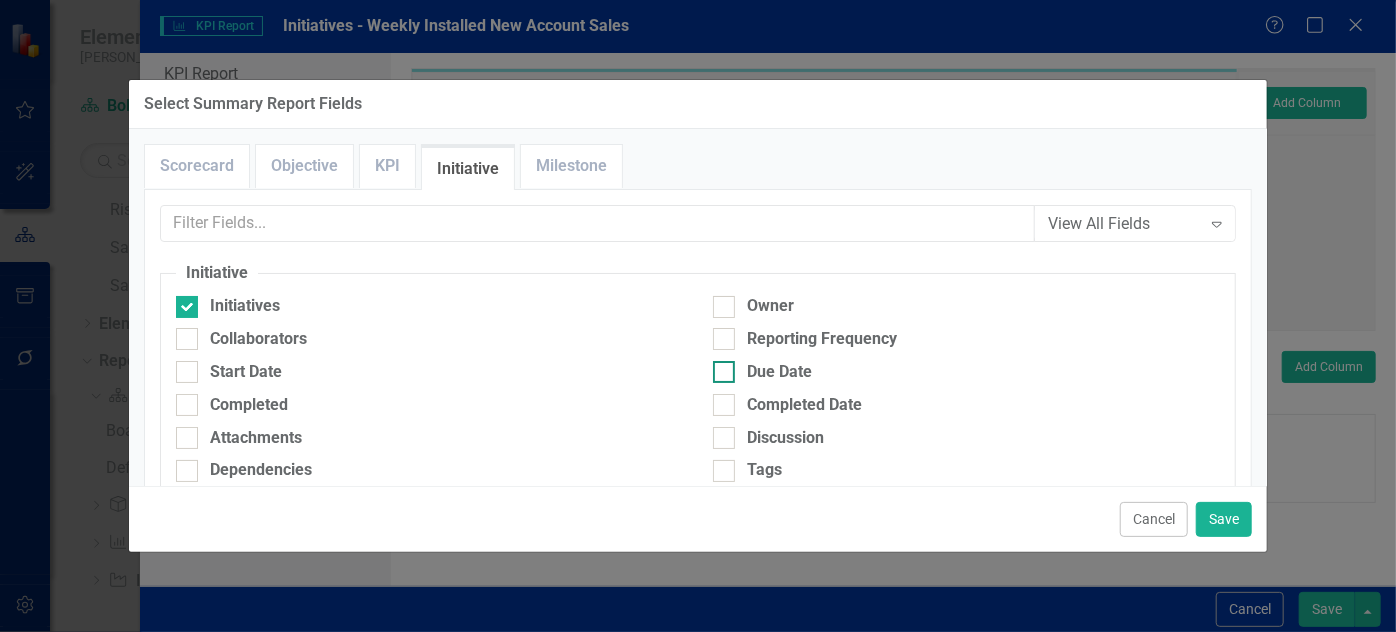 click on "Due Date" at bounding box center [779, 372] 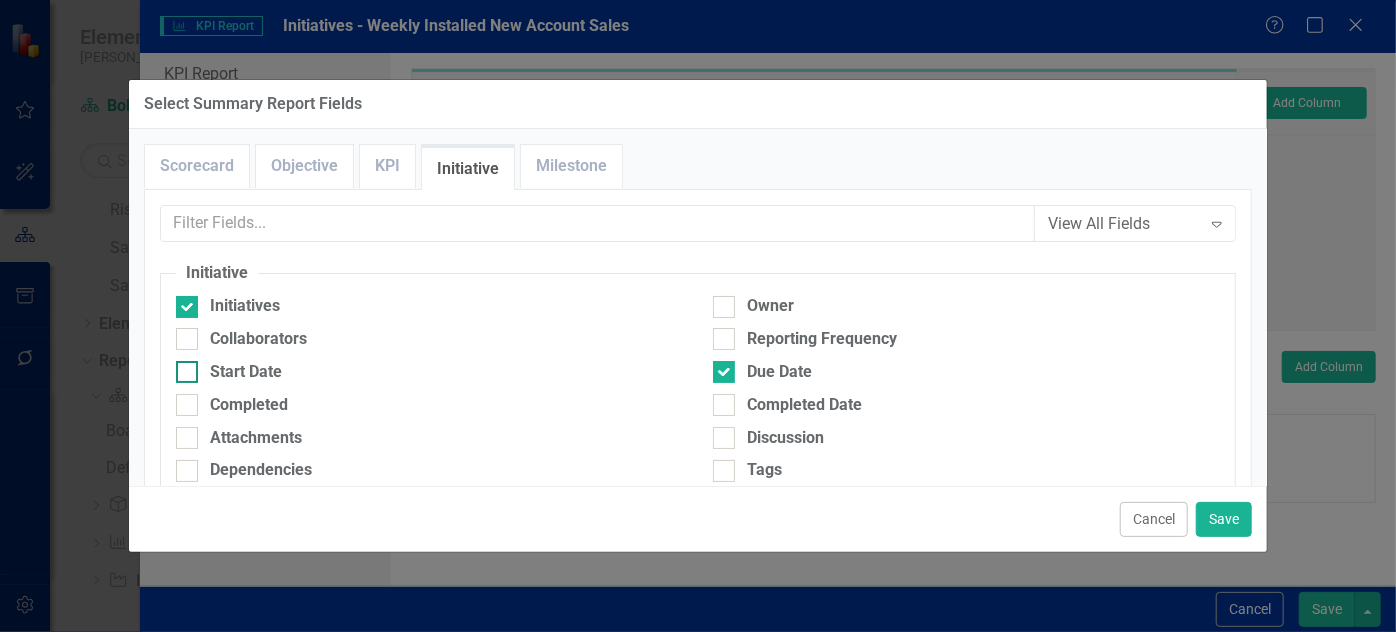 click on "Start Date" at bounding box center (246, 372) 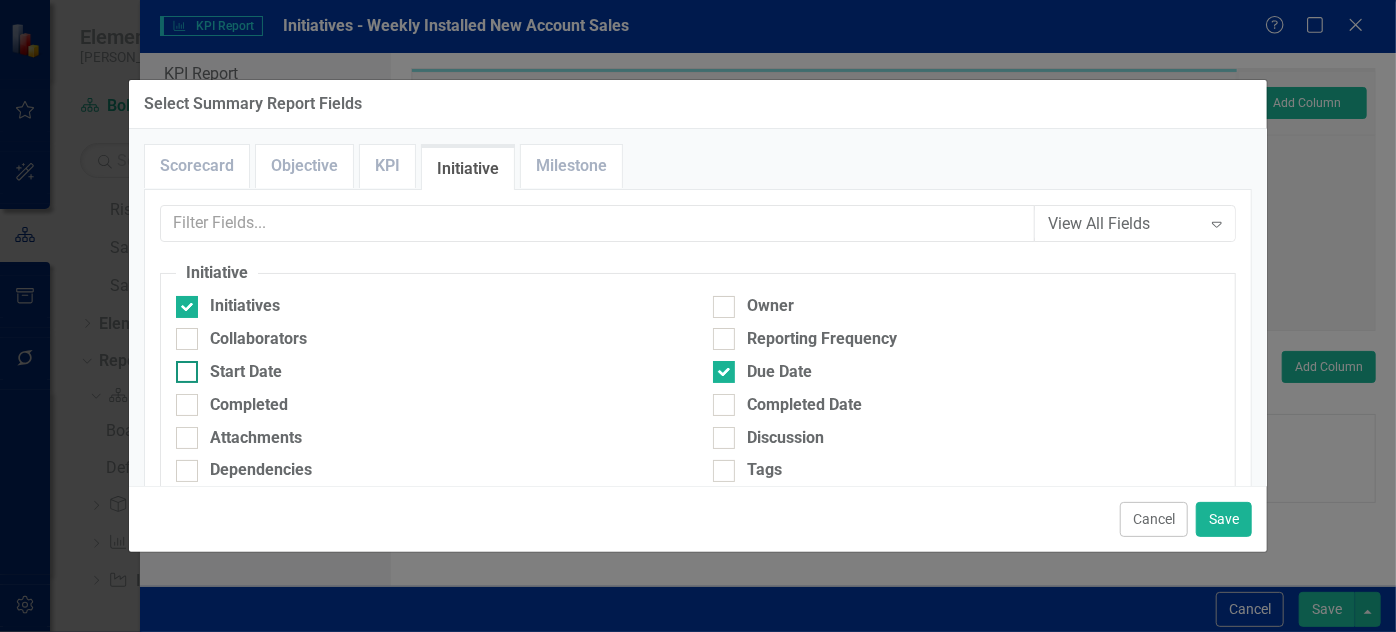 click on "Start Date" at bounding box center [182, 367] 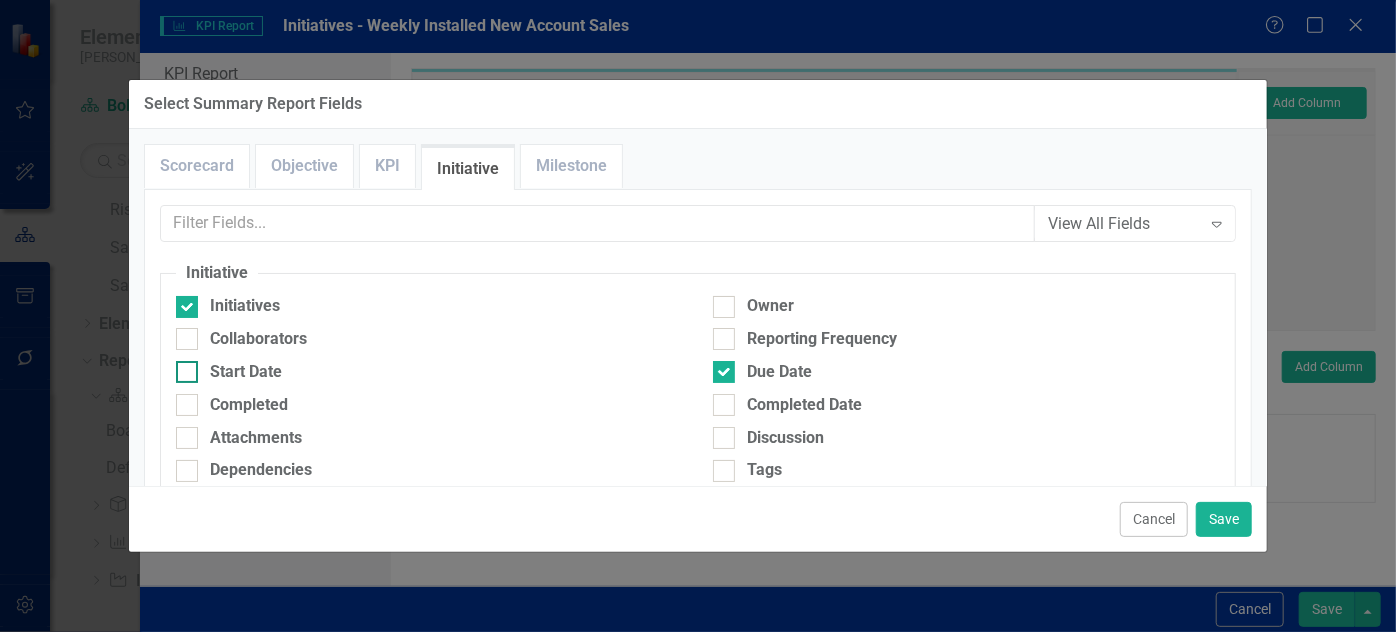 checkbox on "true" 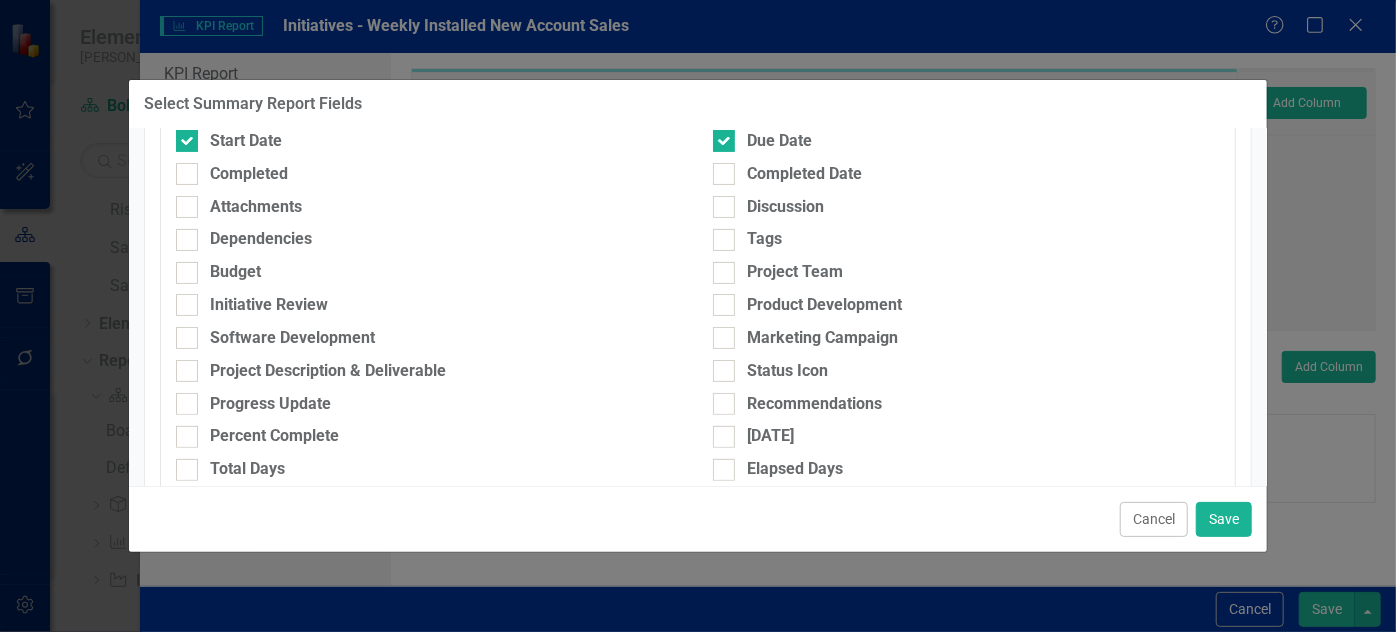 scroll, scrollTop: 272, scrollLeft: 0, axis: vertical 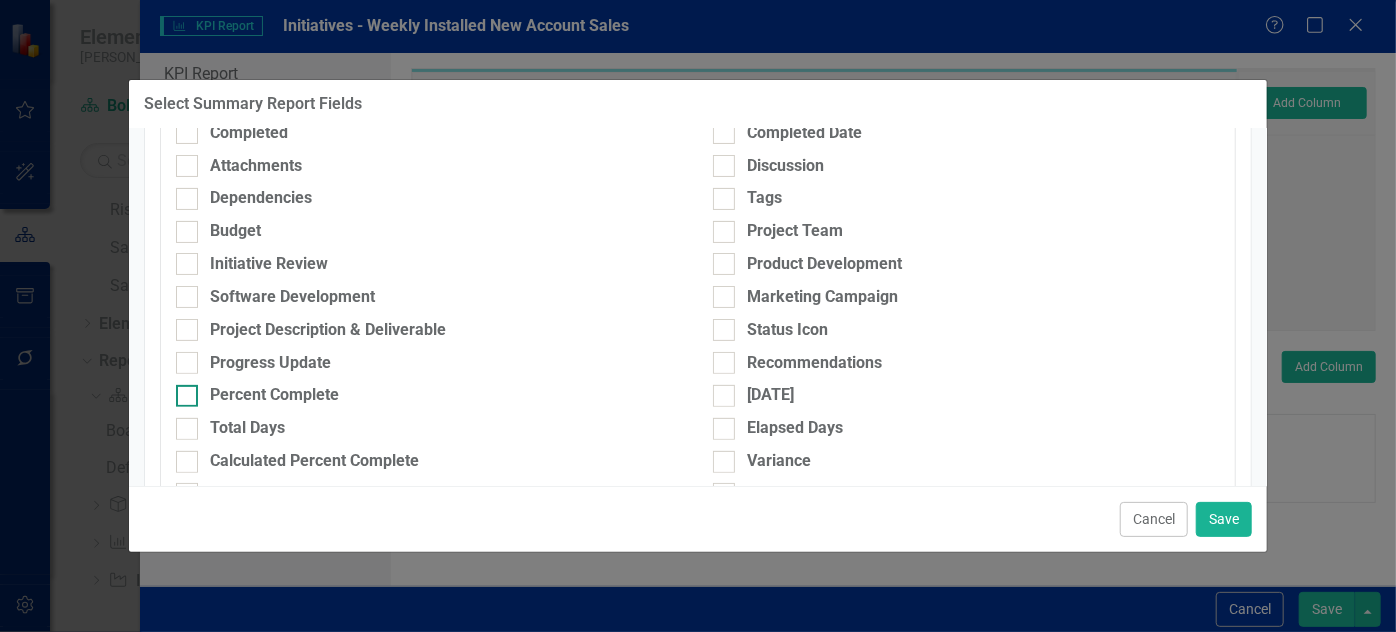 click on "Percent Complete" at bounding box center [274, 395] 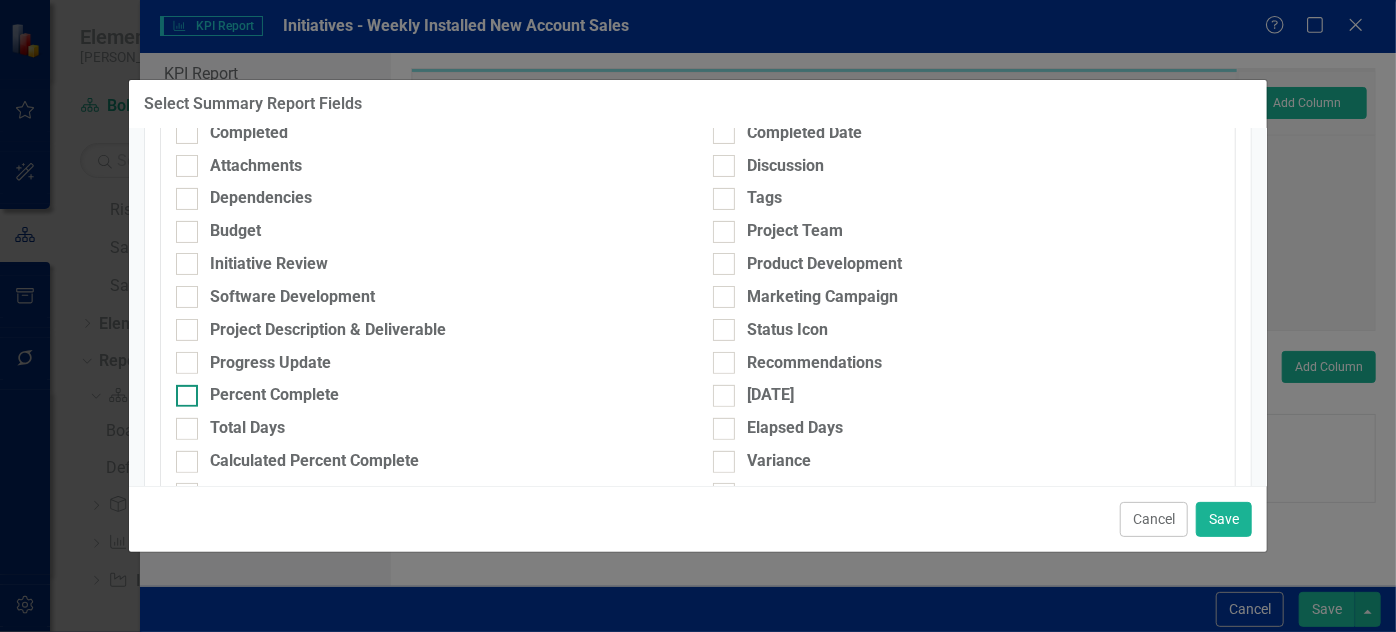 click on "Percent Complete" at bounding box center [182, 391] 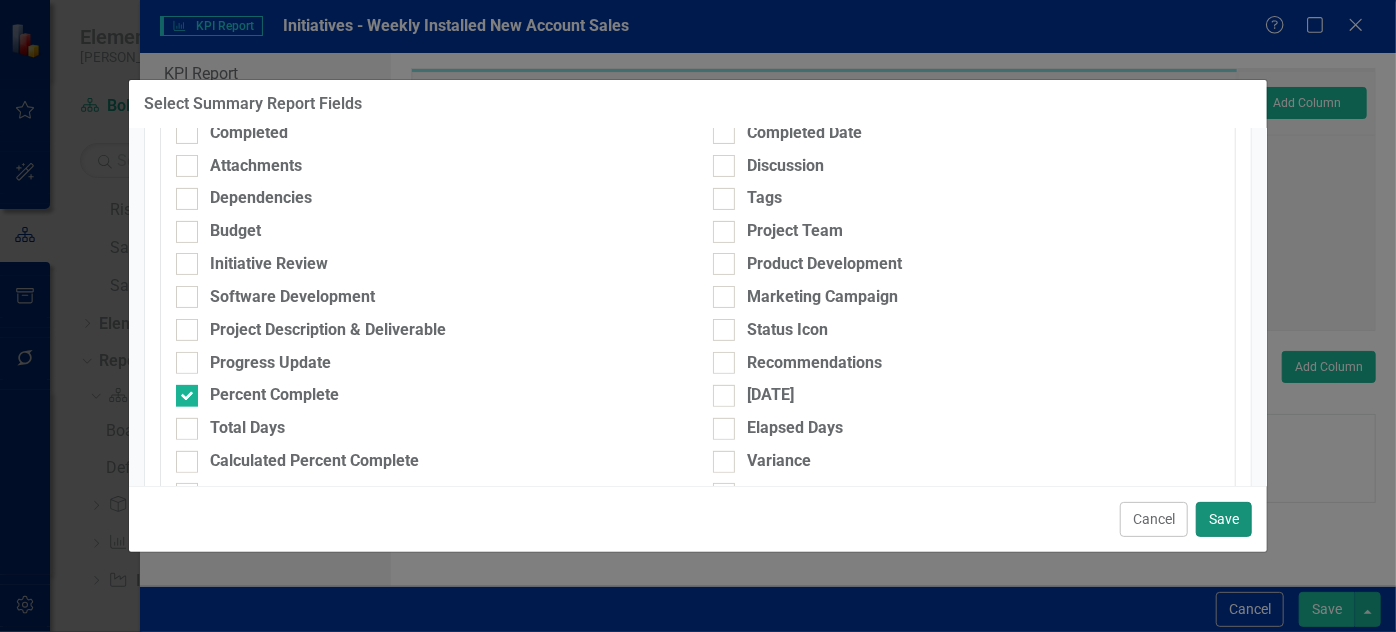 click on "Save" at bounding box center [1224, 519] 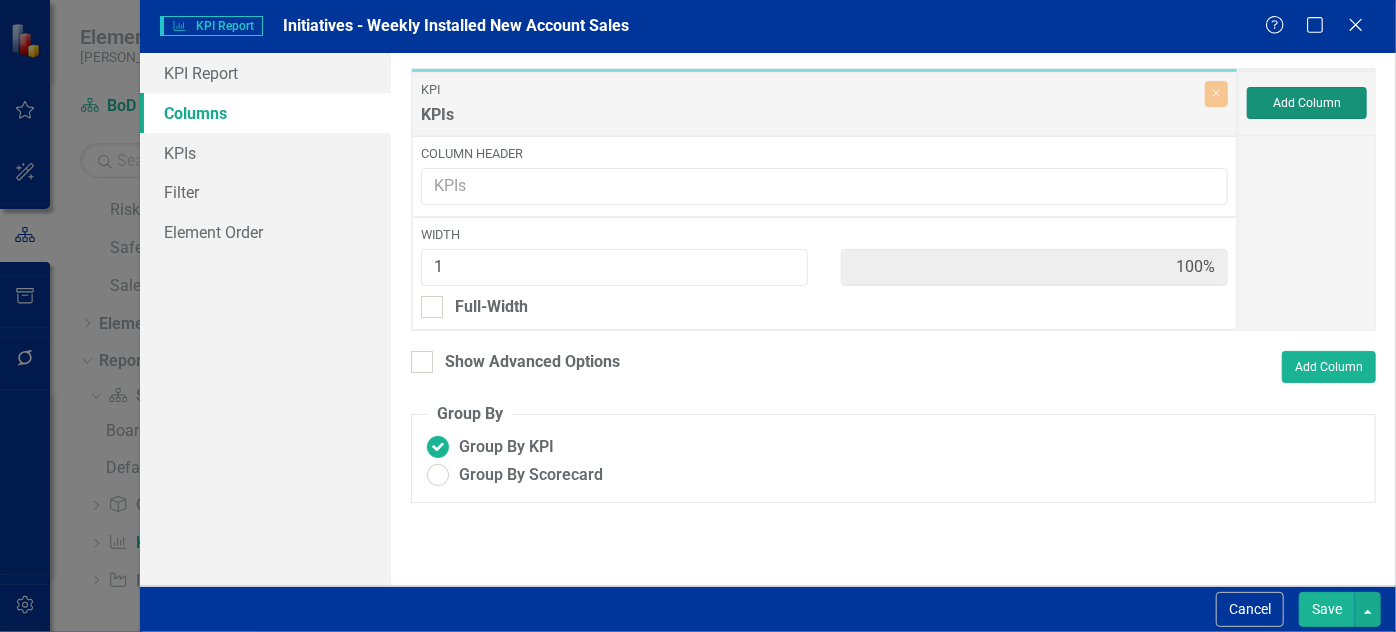type on "20%" 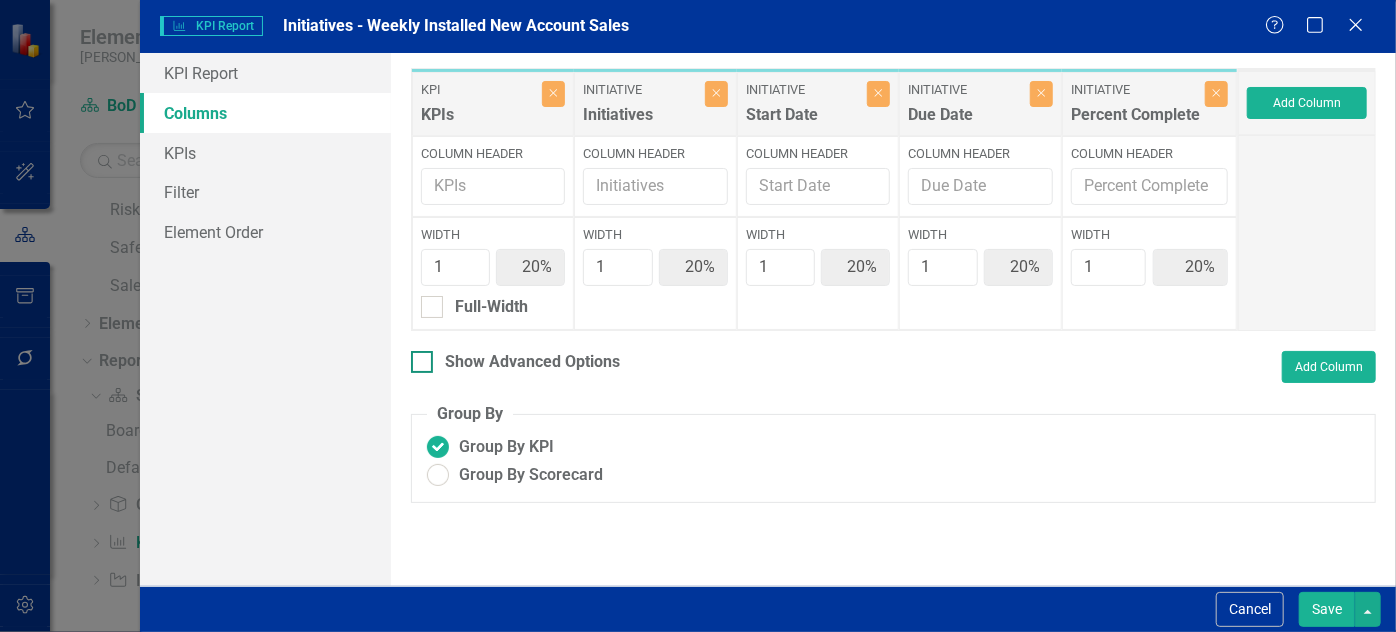 click on "Show Advanced Options" at bounding box center [515, 362] 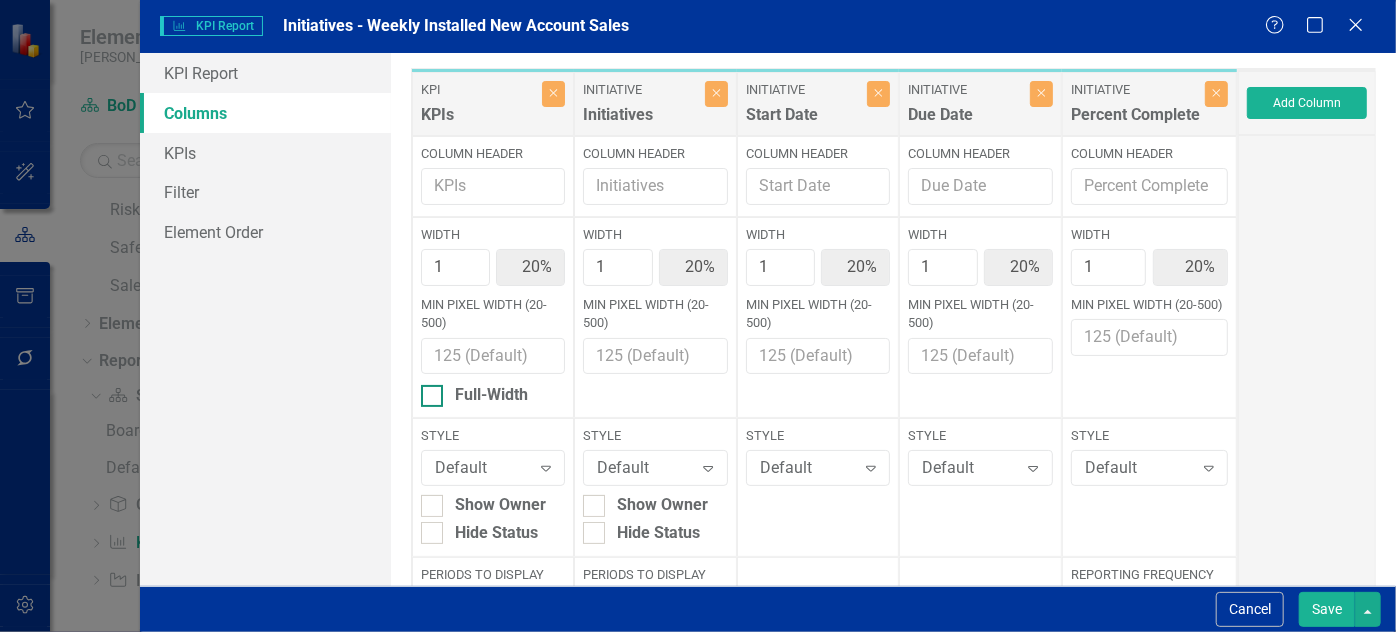 click on "Full-Width" at bounding box center (427, 391) 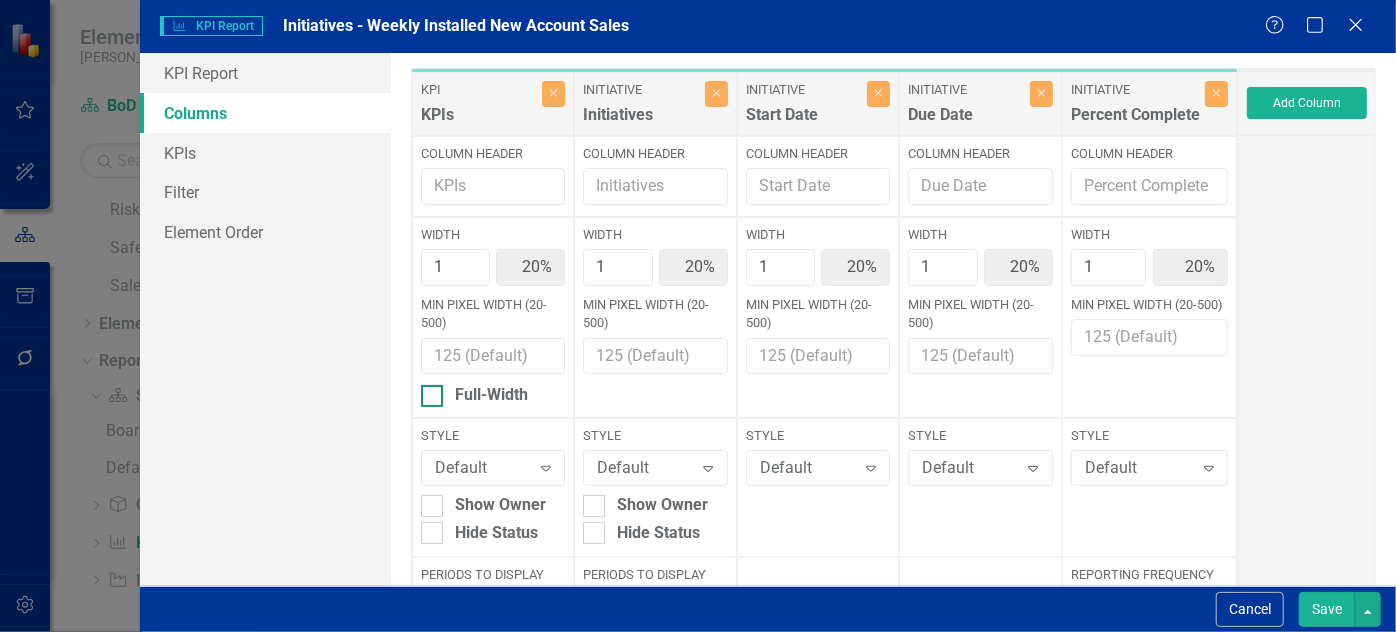 checkbox on "true" 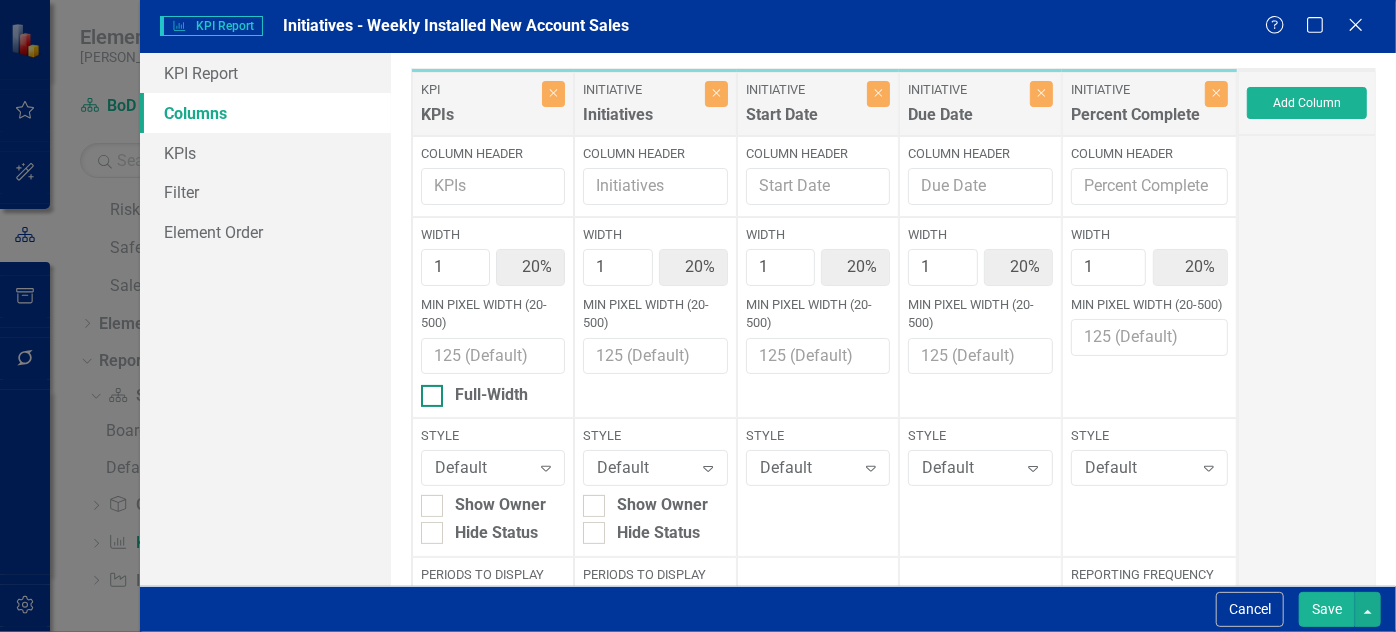 type on "25%" 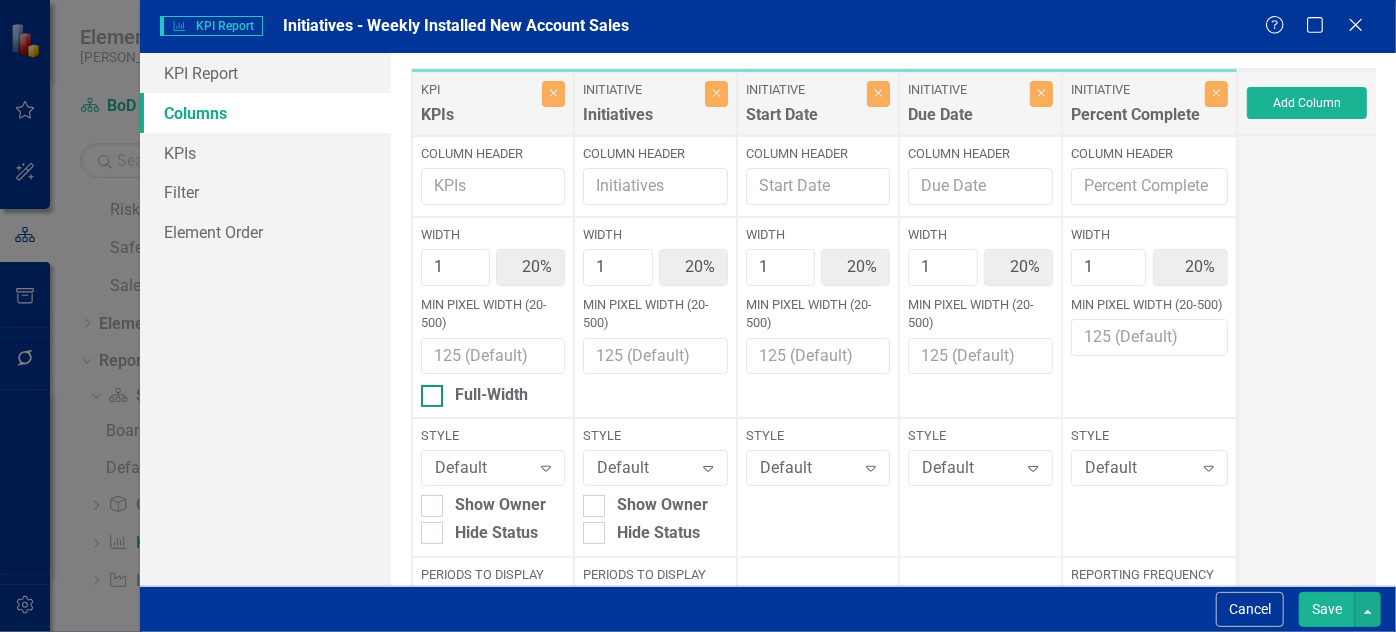 type on "25%" 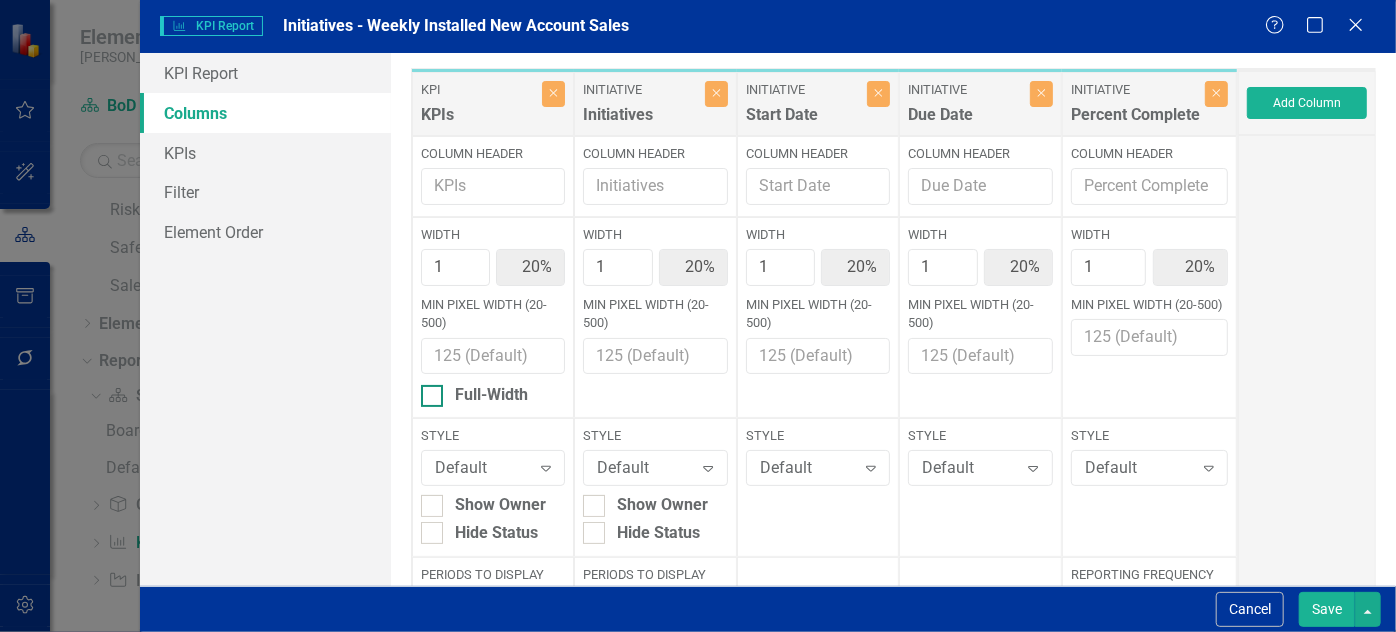 type on "25%" 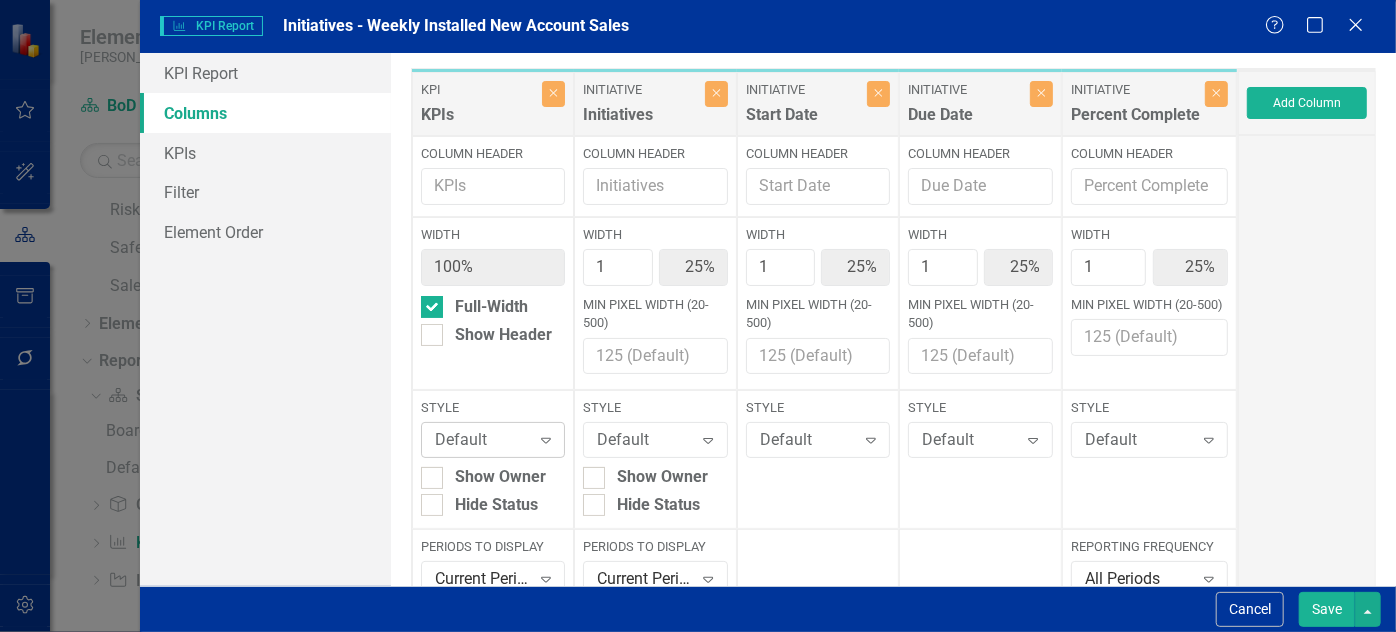 click on "Default" at bounding box center [482, 440] 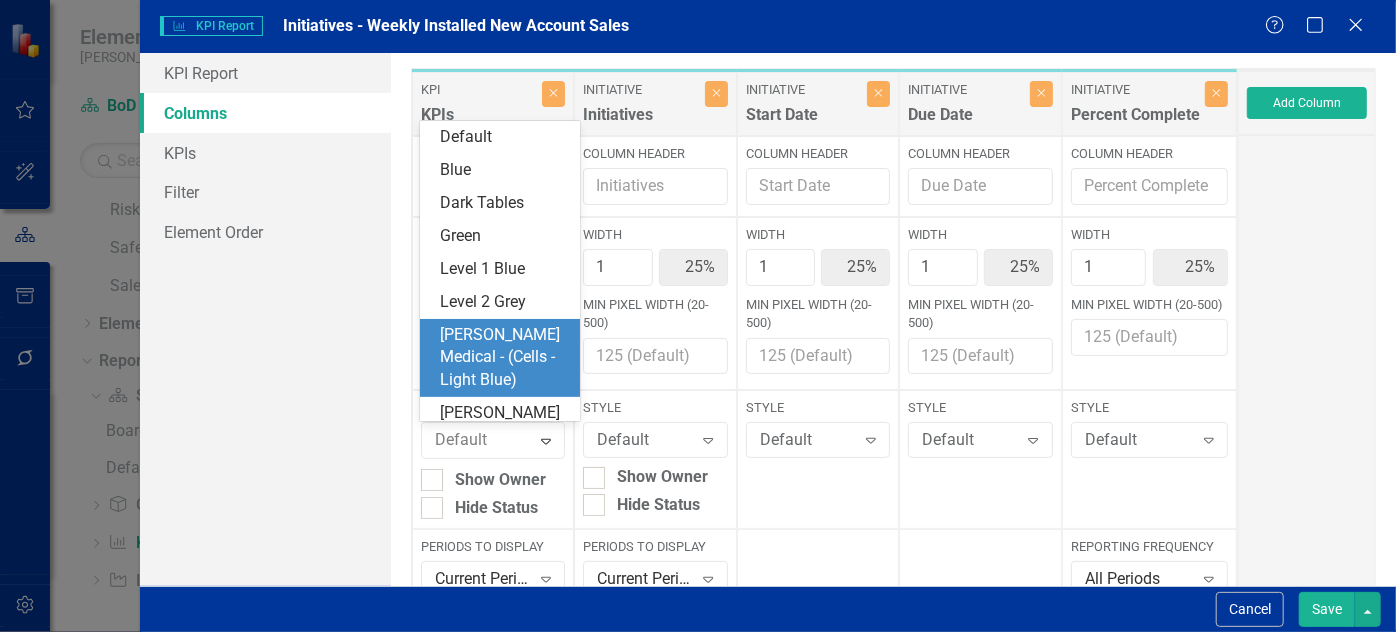 click on "[PERSON_NAME] Medical - (Cells - Light Blue)" at bounding box center [504, 358] 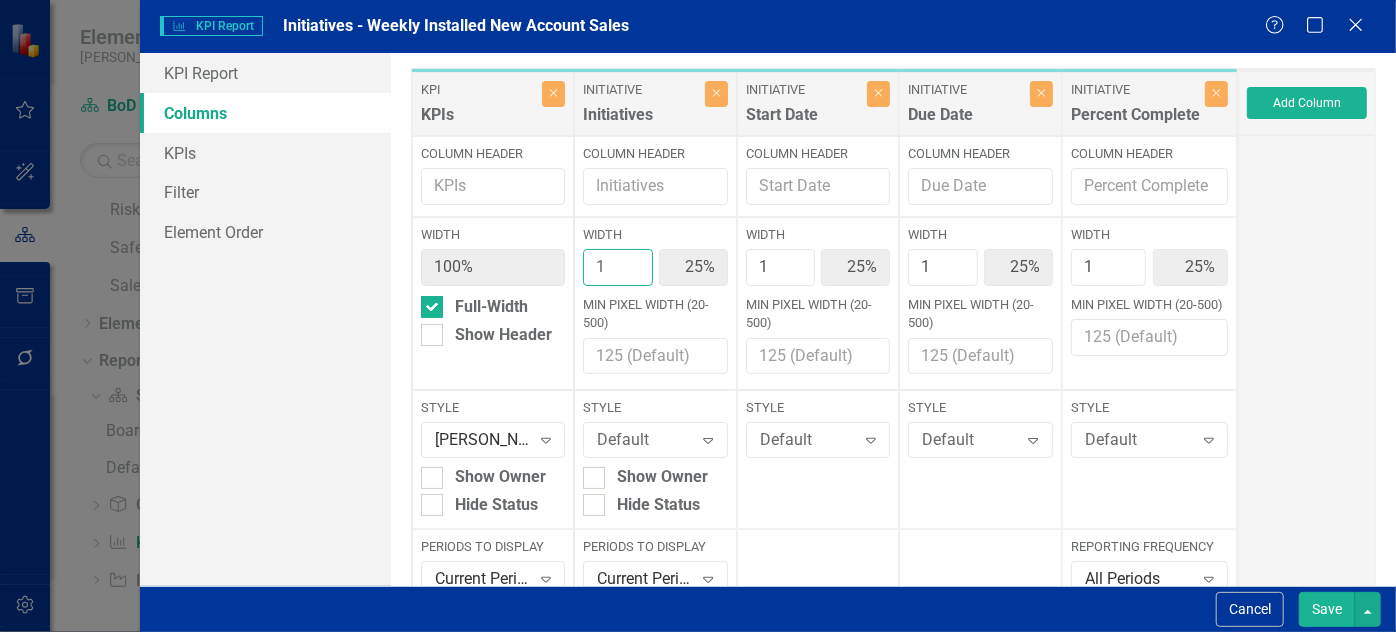 type on "2" 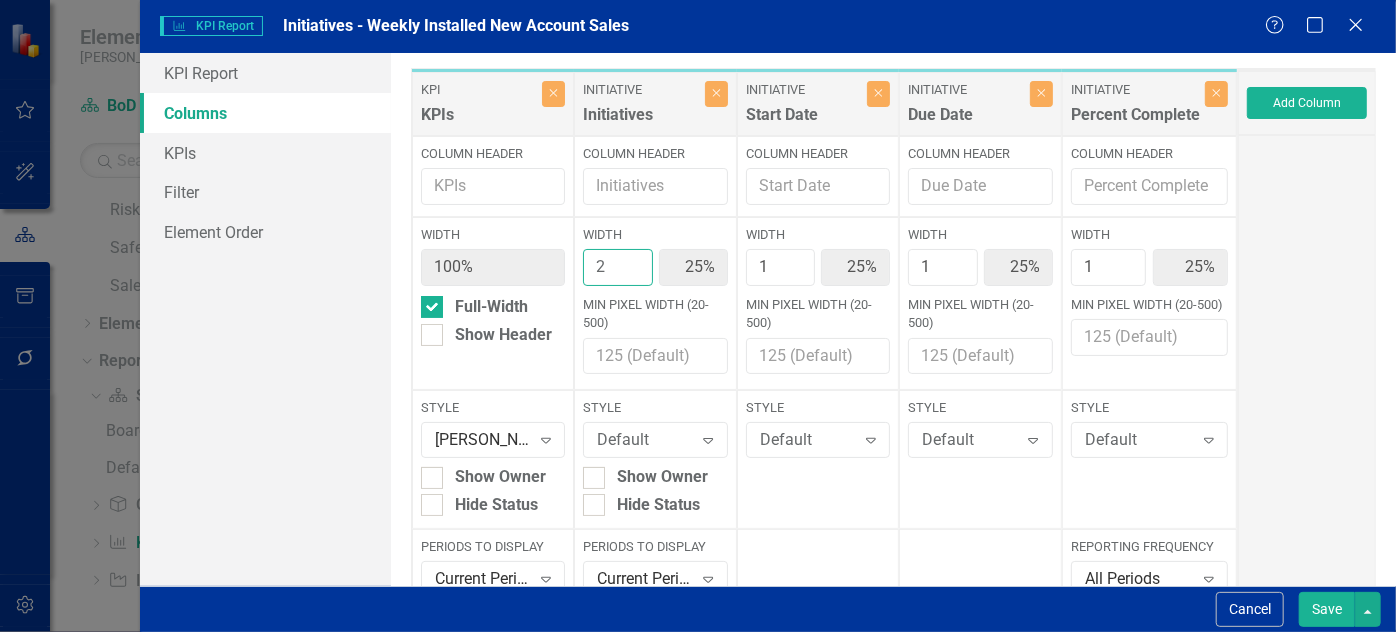 type on "40%" 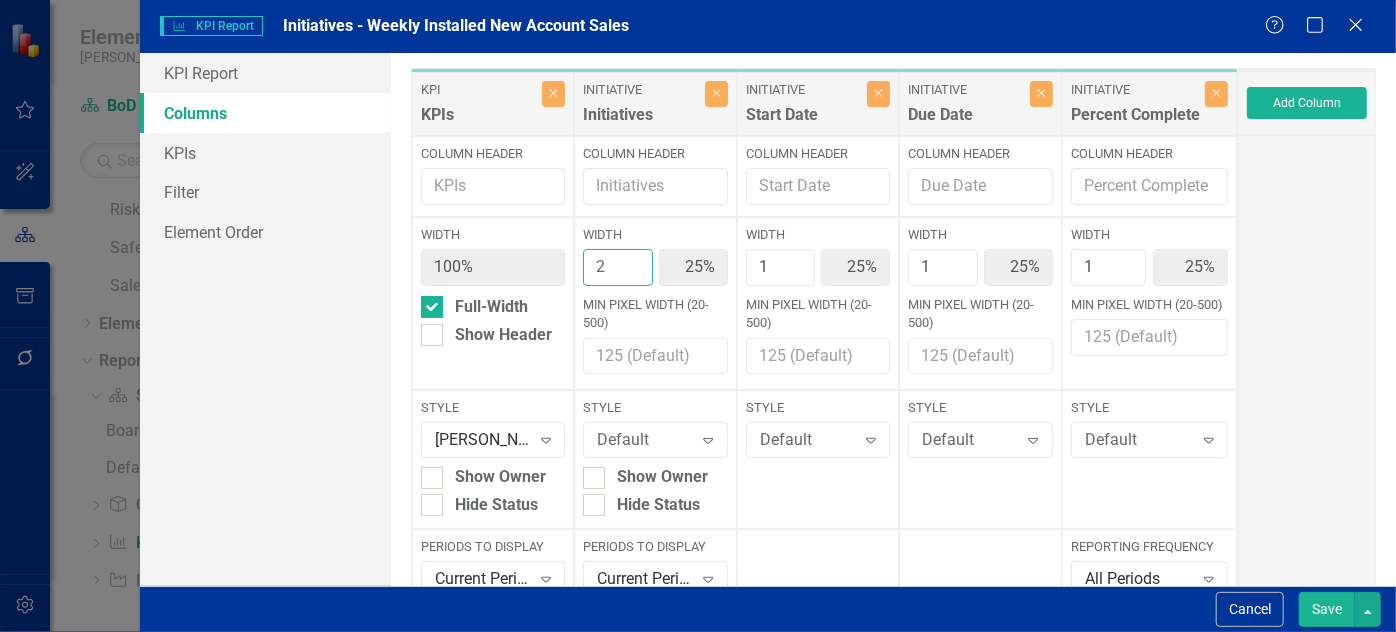type on "20%" 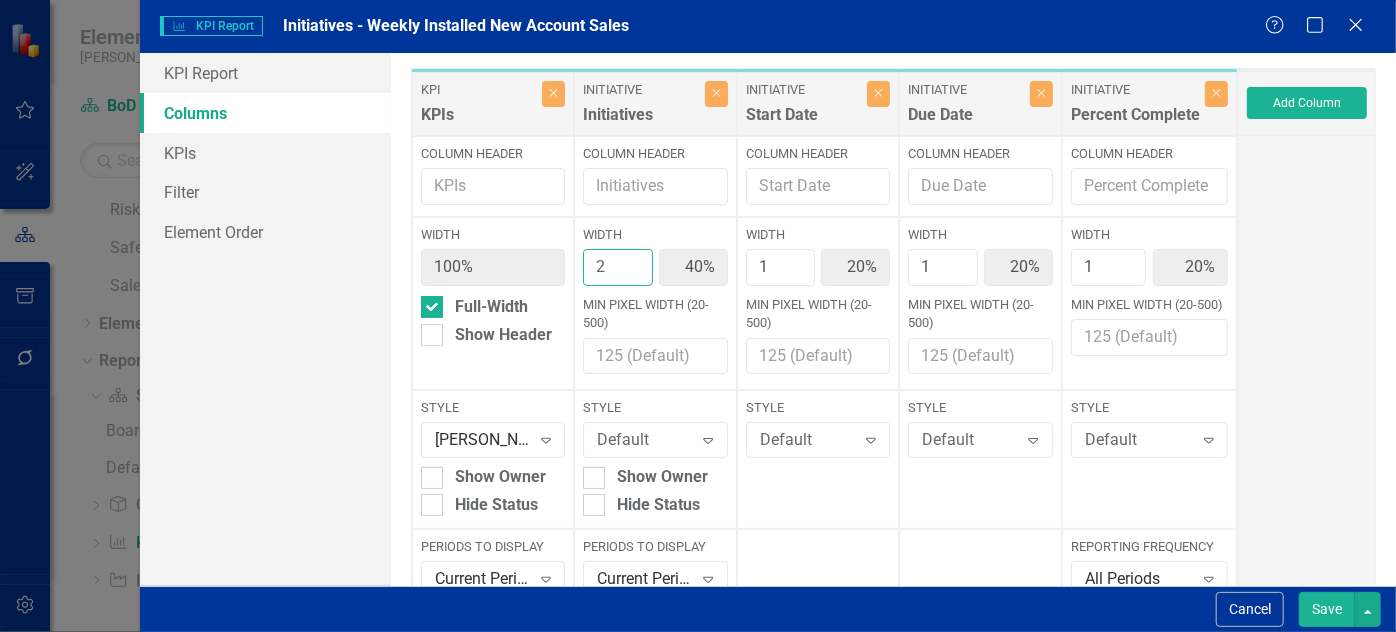 click on "2" at bounding box center [617, 267] 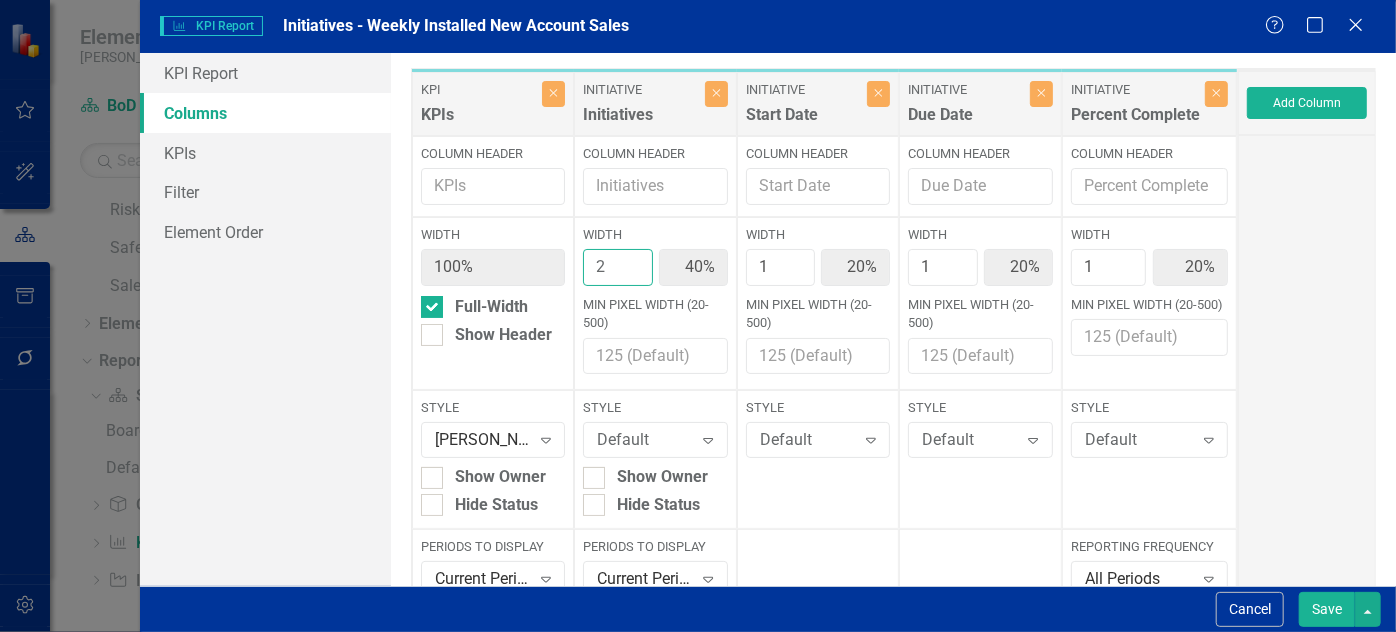 type on "3" 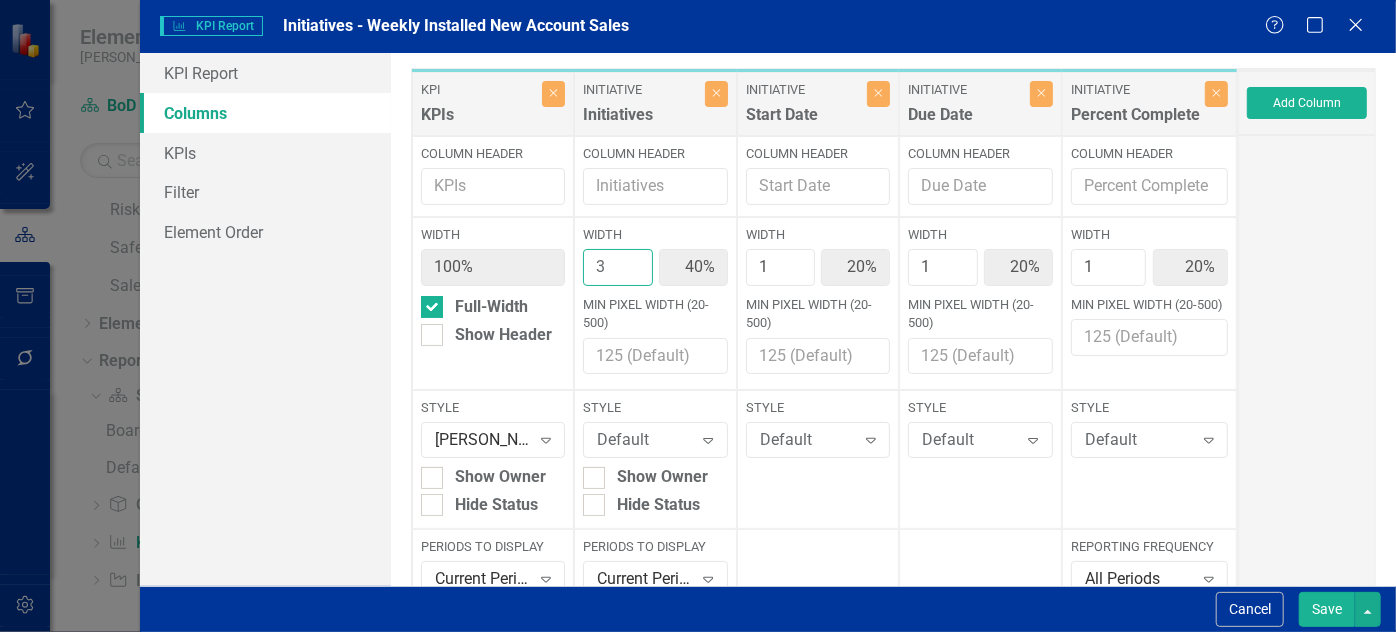 type on "50%" 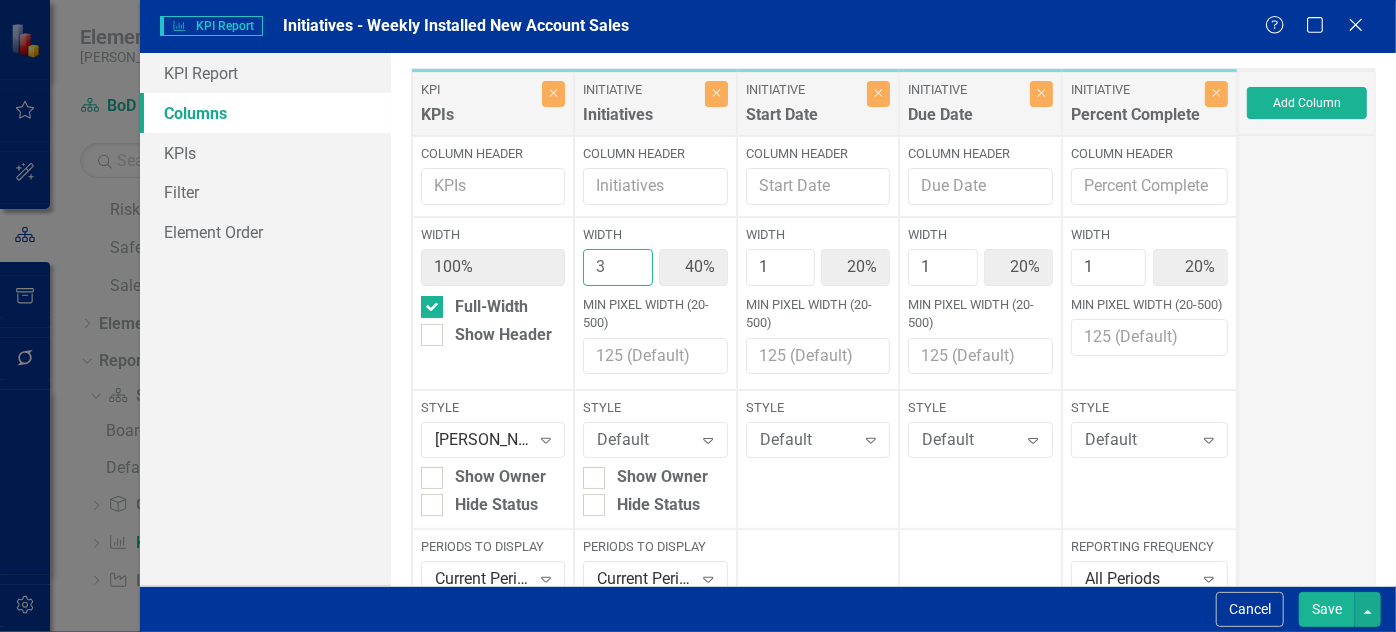 type on "17%" 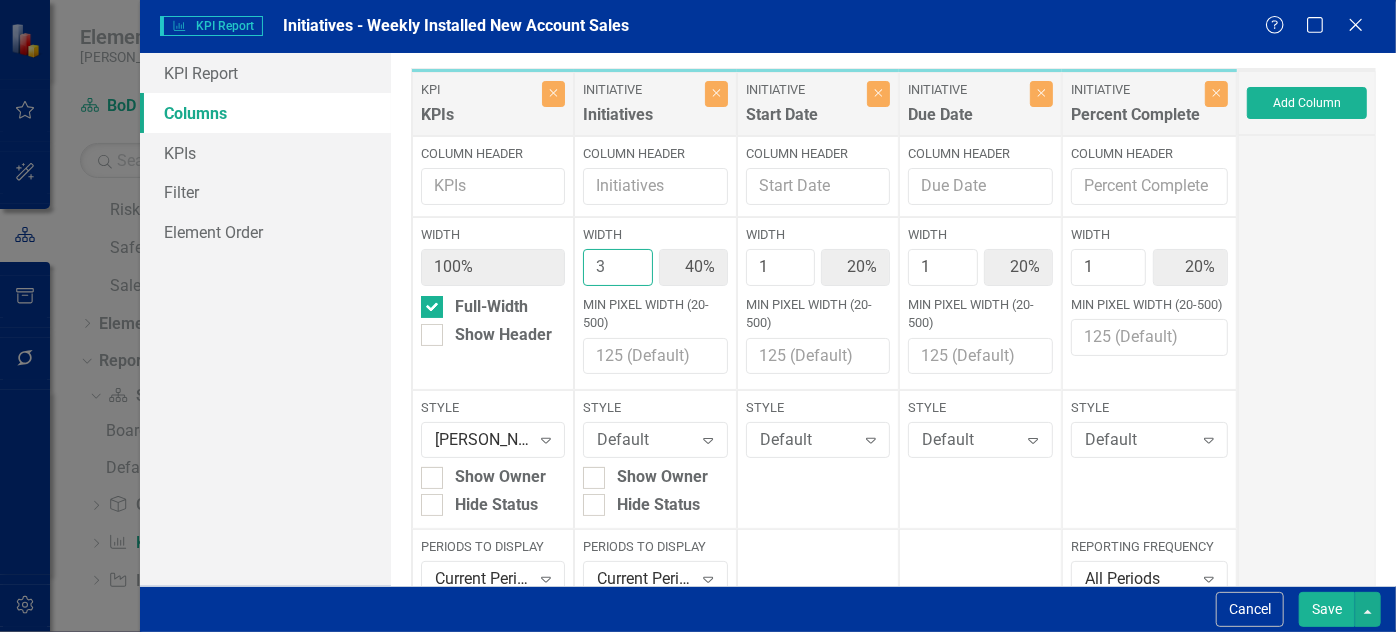 type on "17%" 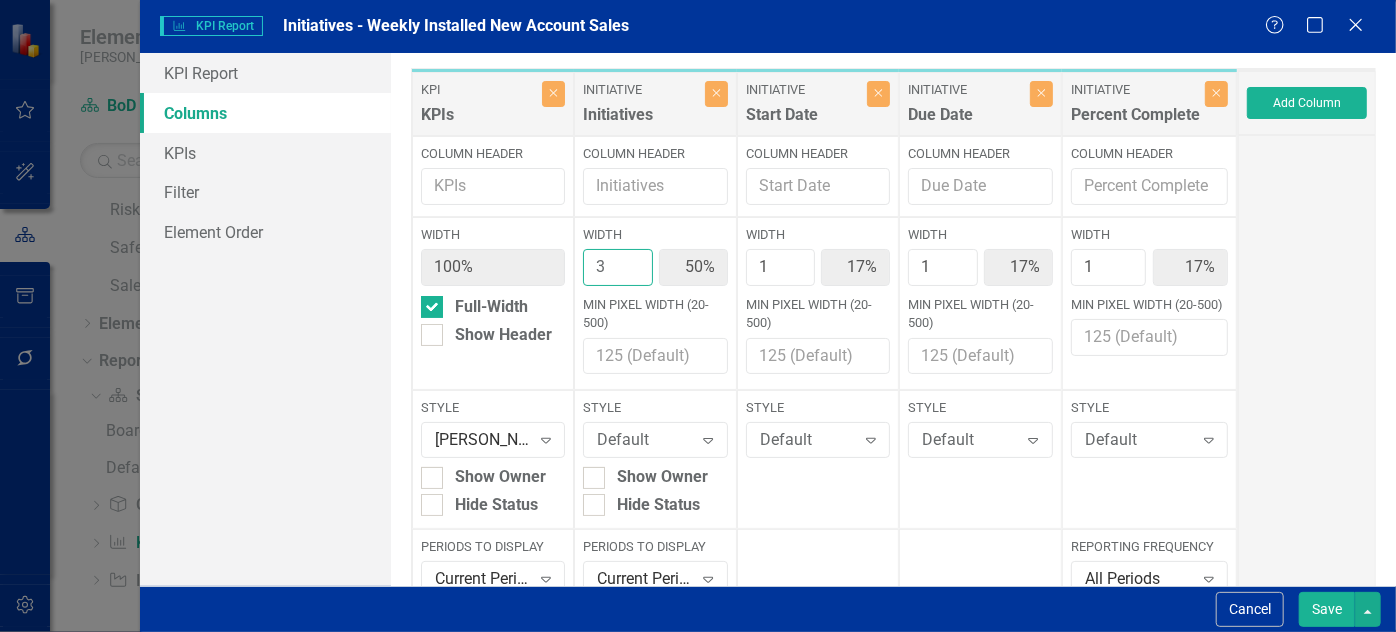 click on "3" at bounding box center [617, 267] 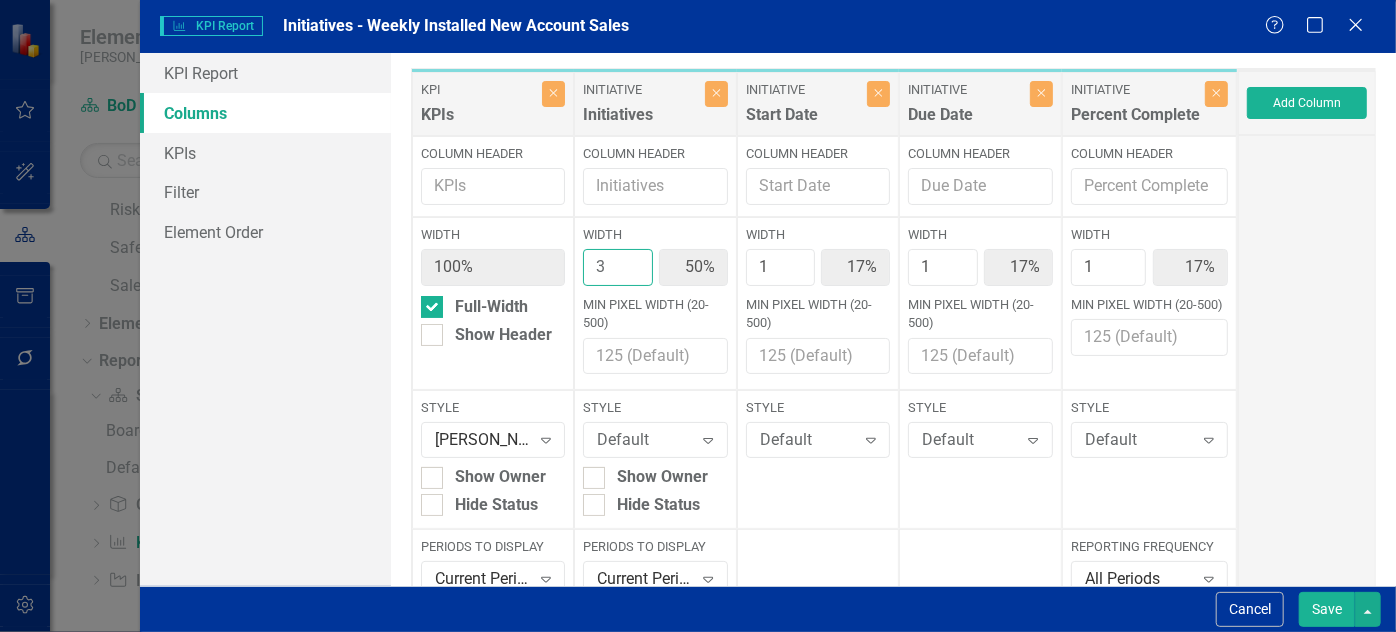 type on "4" 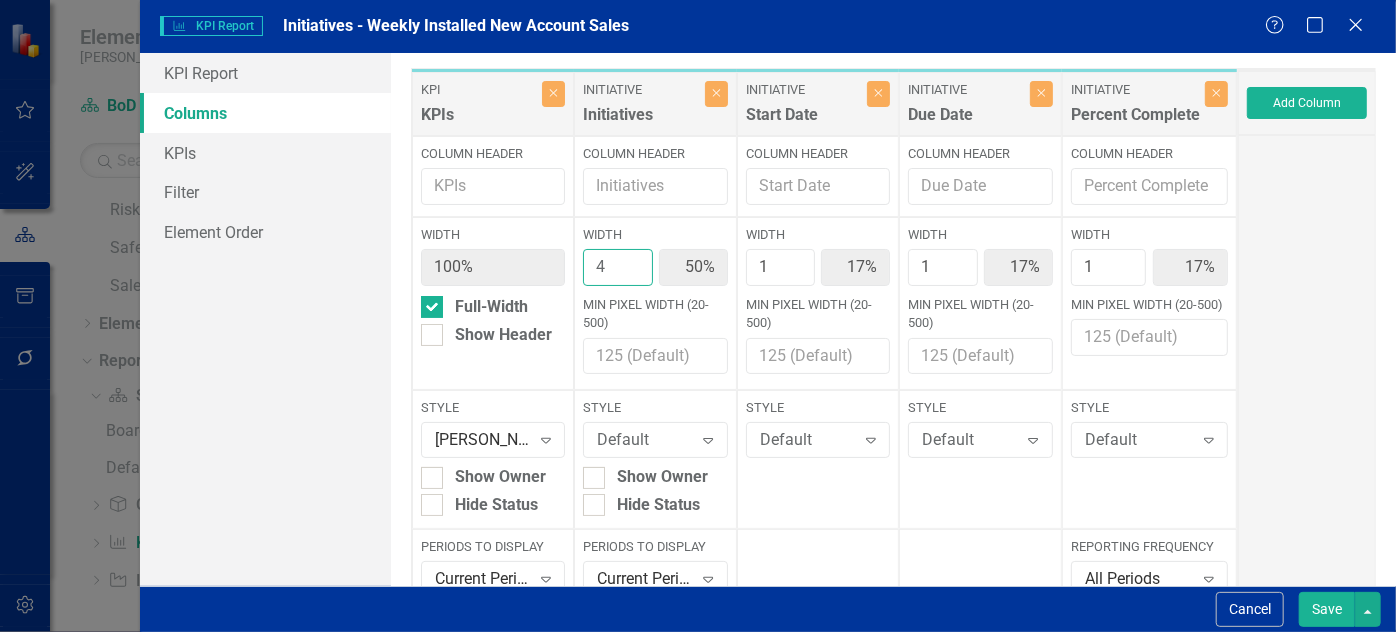 type on "57%" 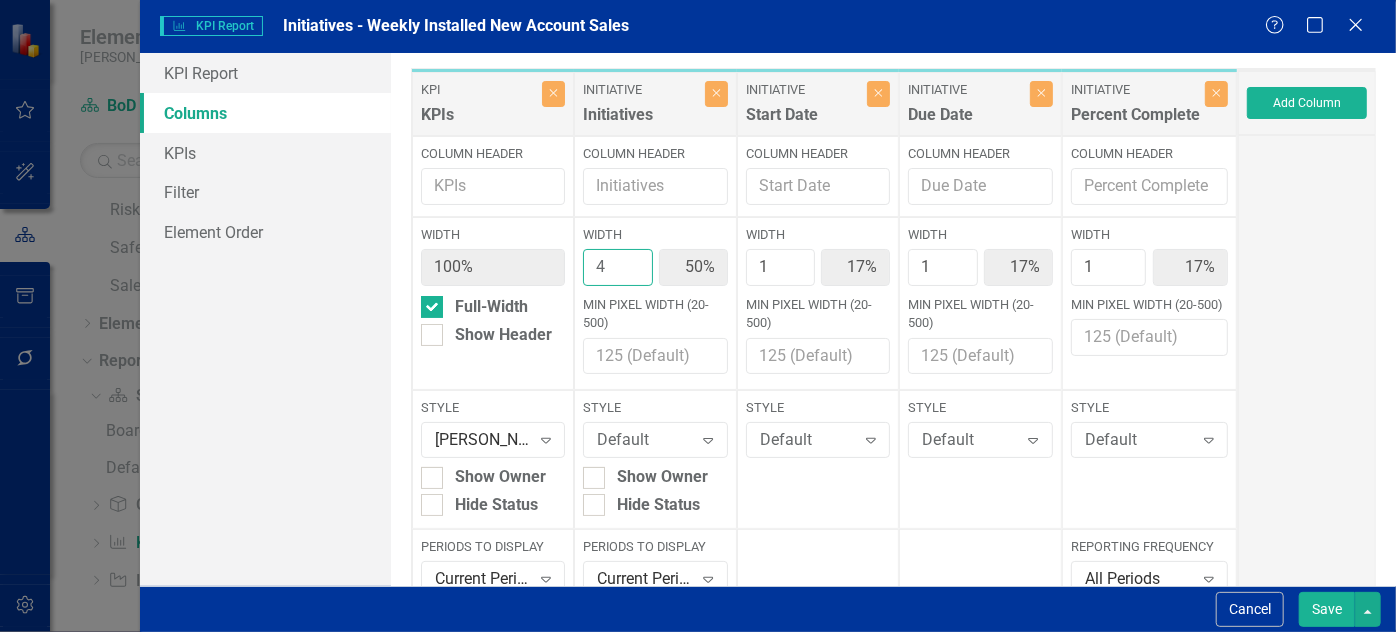 type on "14%" 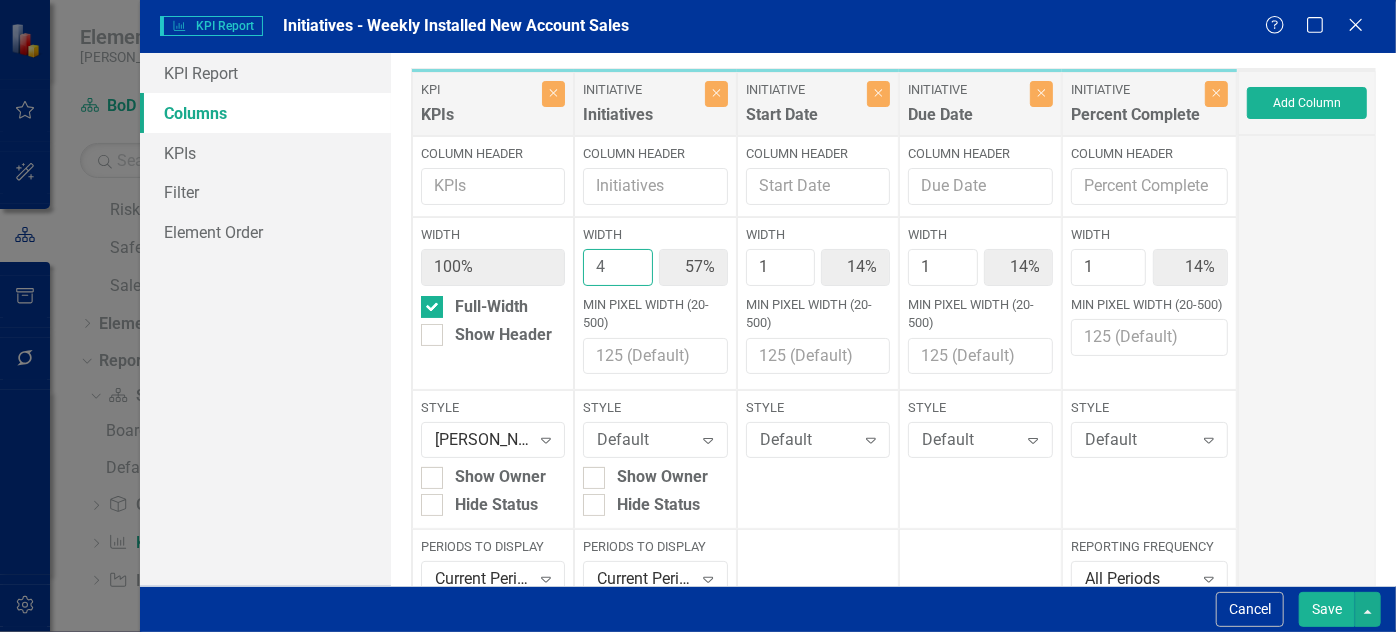 click on "4" at bounding box center [617, 267] 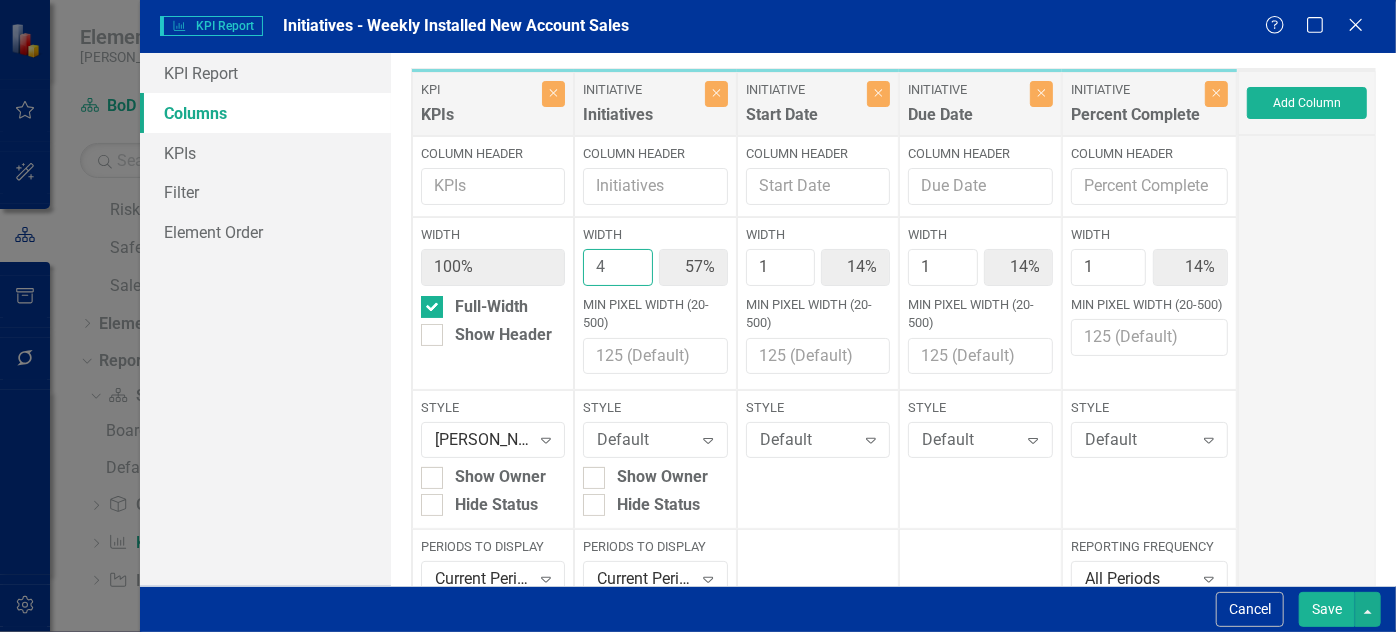 type on "5" 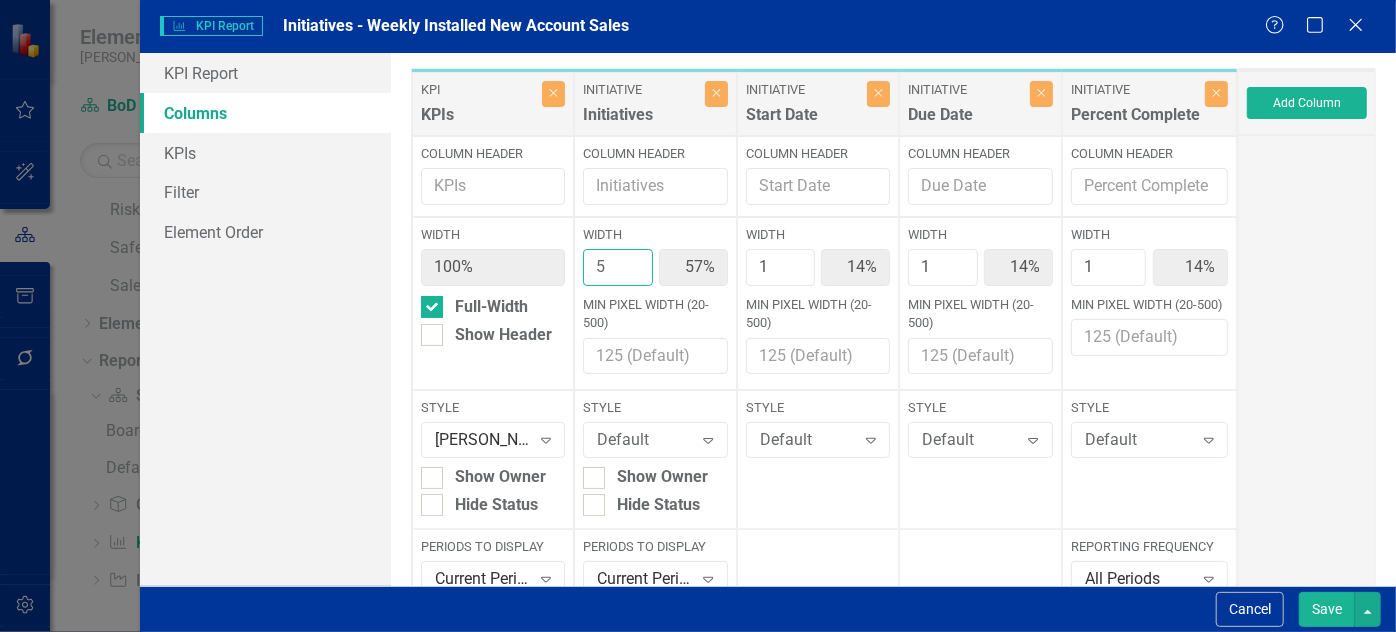 type on "63%" 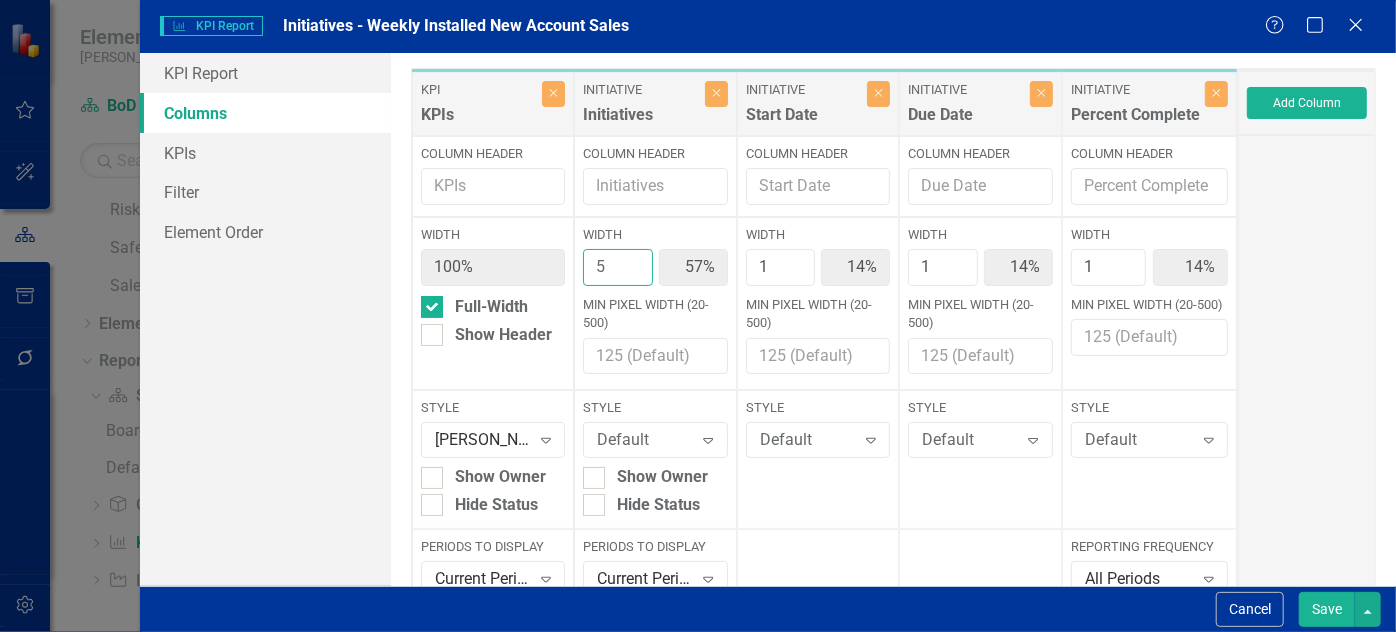 type on "13%" 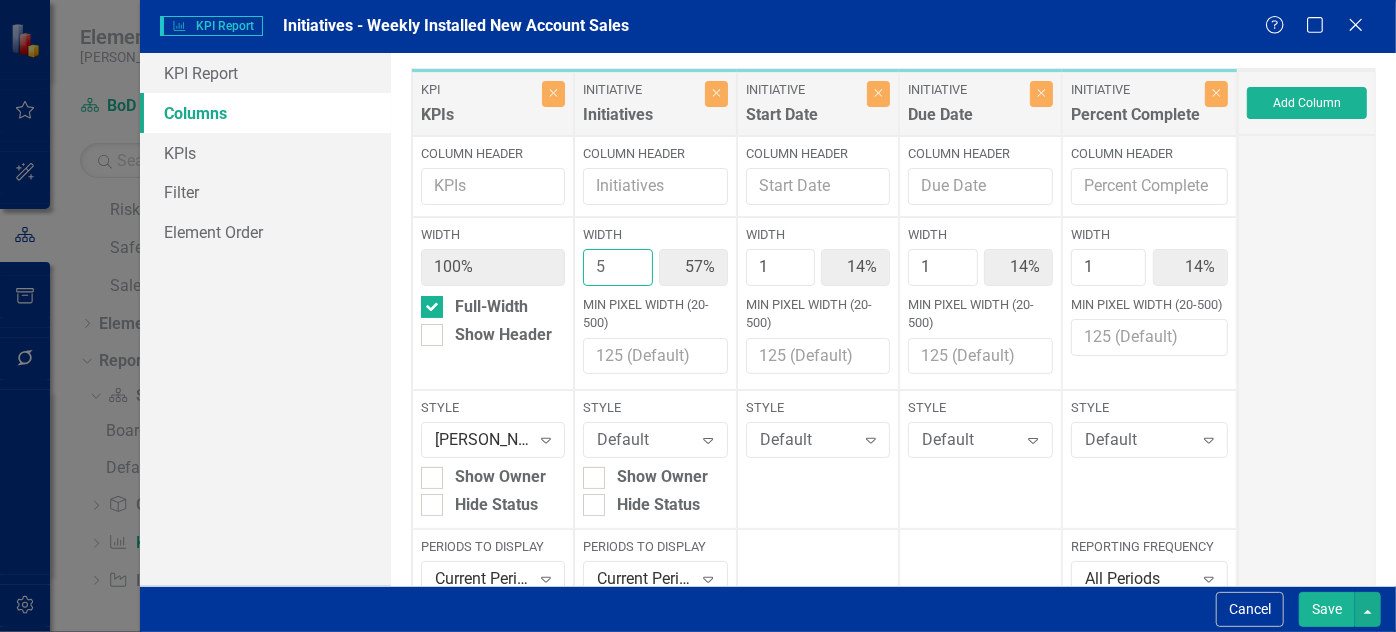 type on "13%" 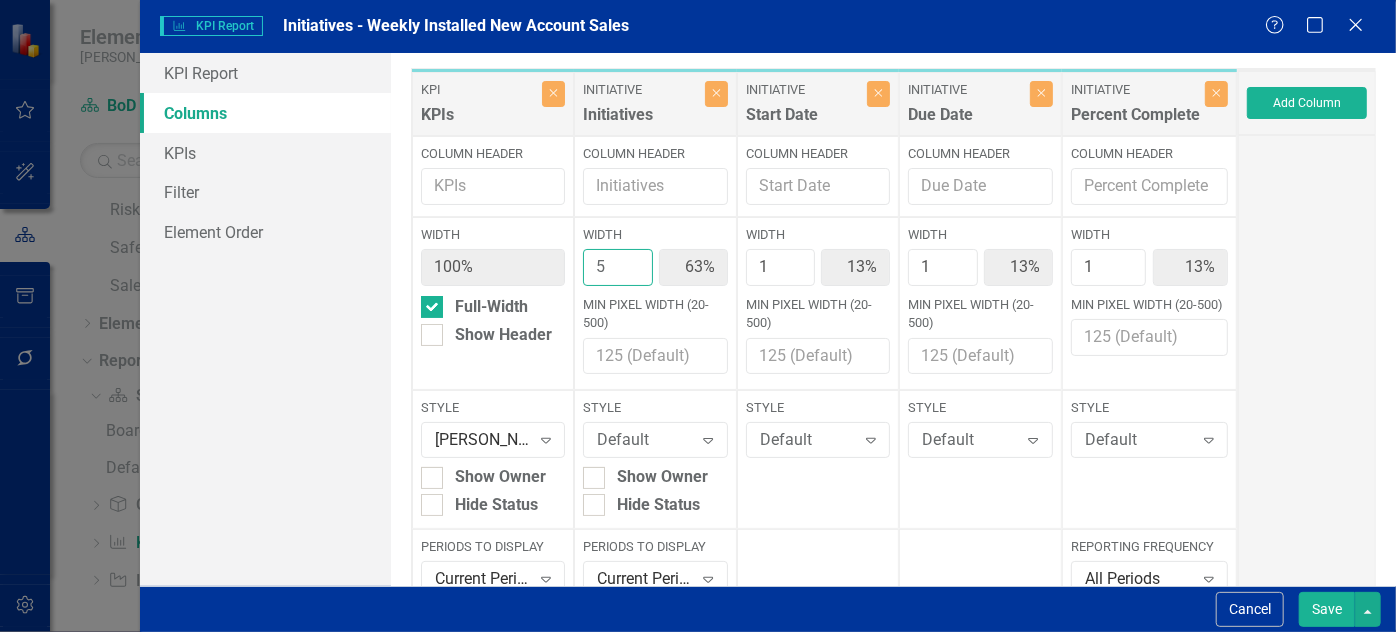 type on "5" 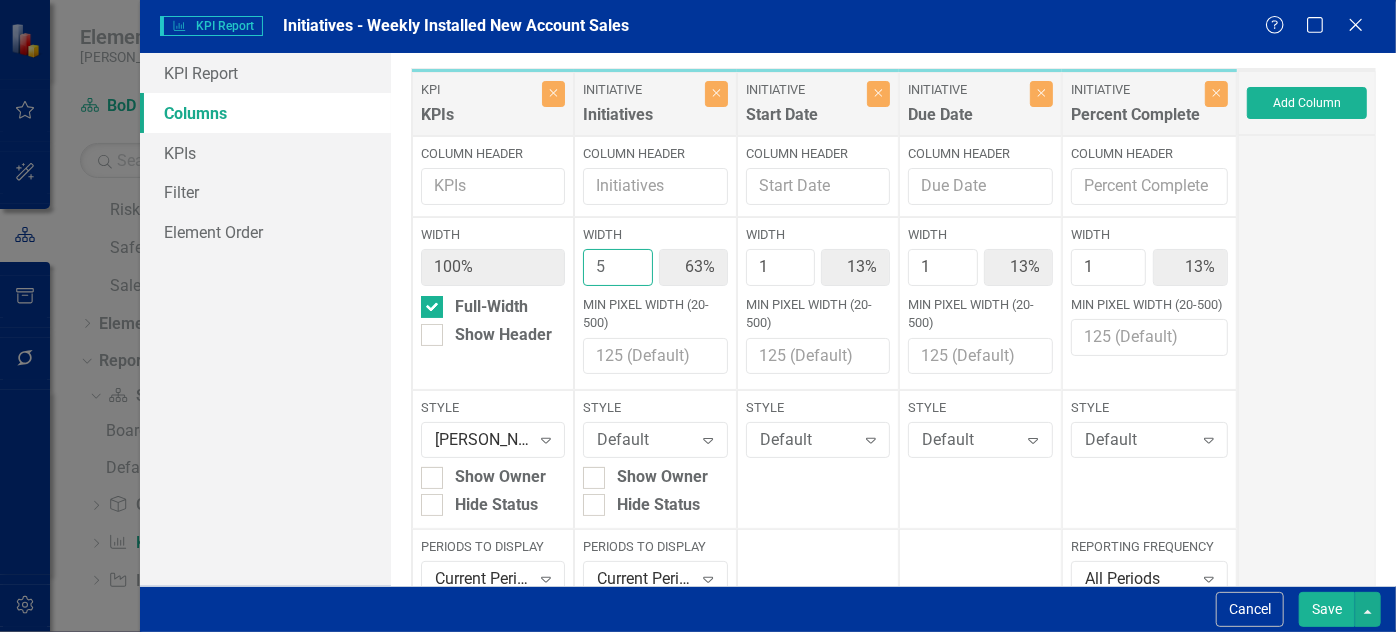 click on "5" at bounding box center (617, 267) 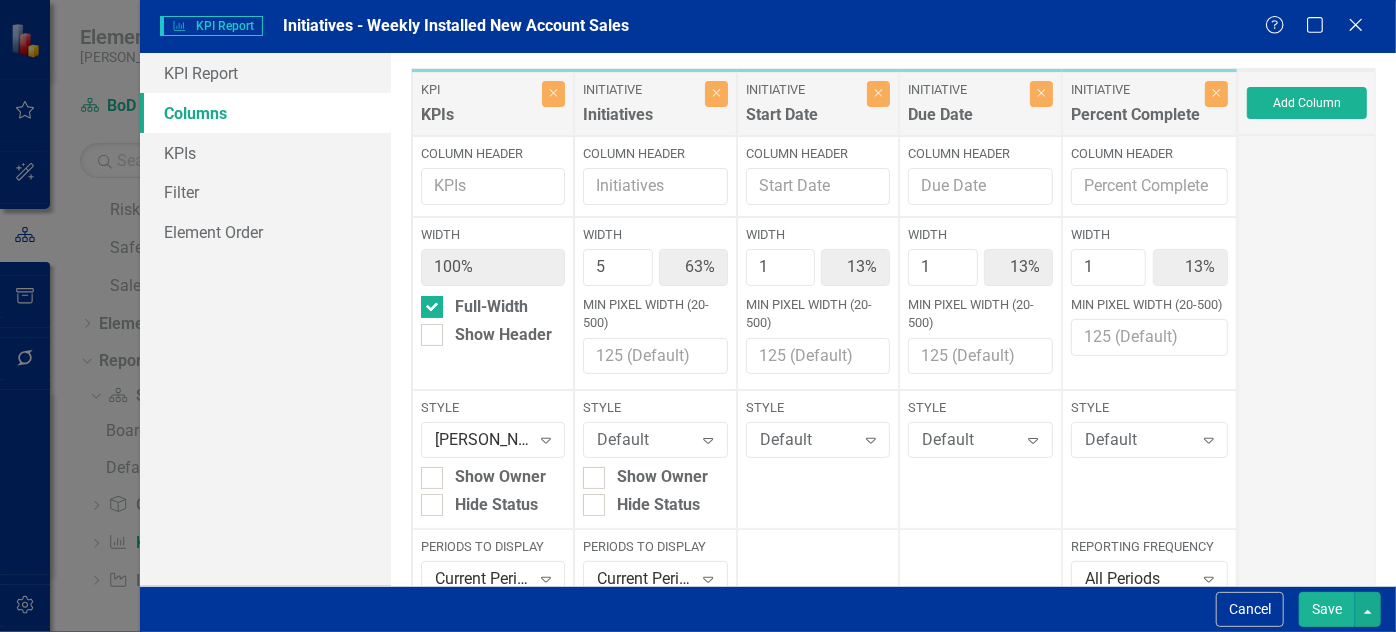 click on "Save" at bounding box center (1327, 609) 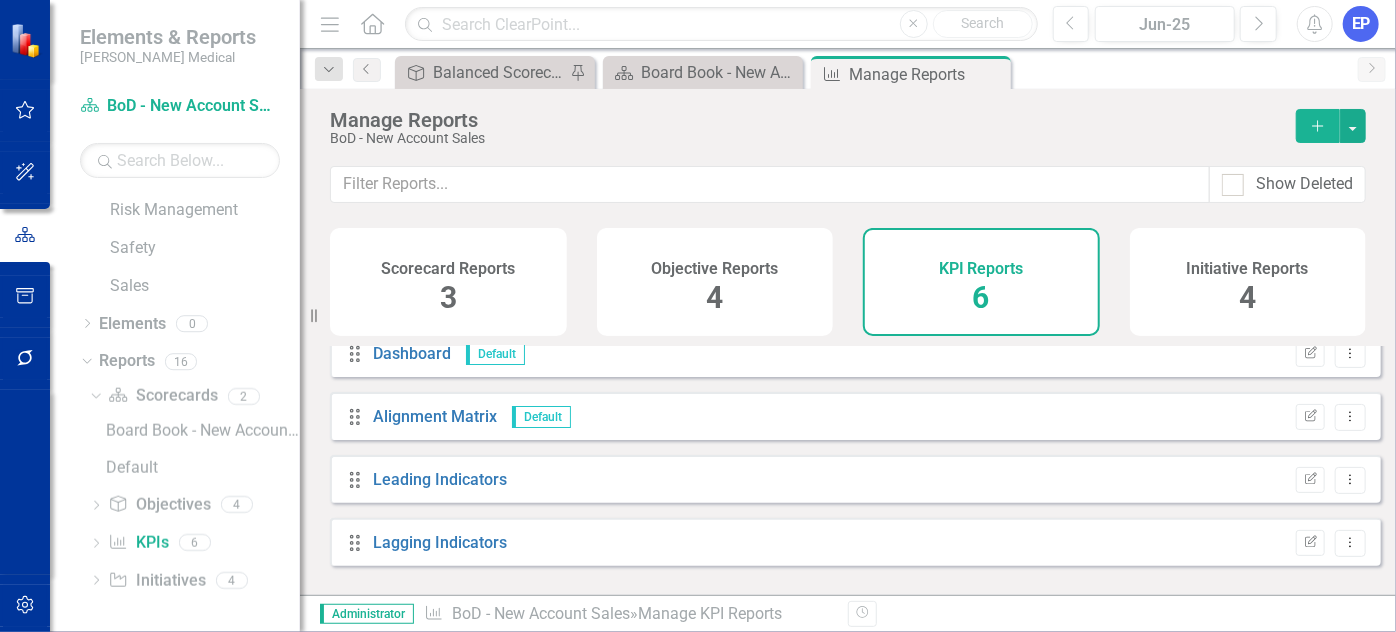 scroll, scrollTop: 143, scrollLeft: 0, axis: vertical 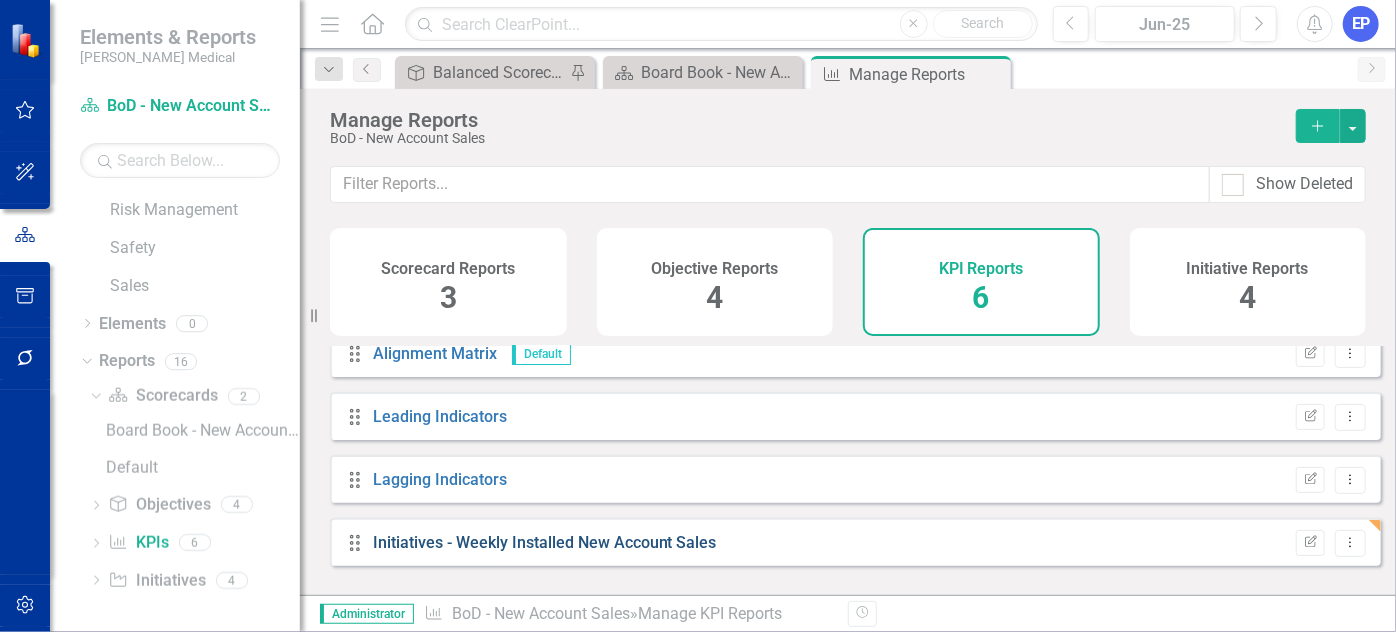 click on "Initiatives - Weekly Installed New Account Sales" at bounding box center (545, 542) 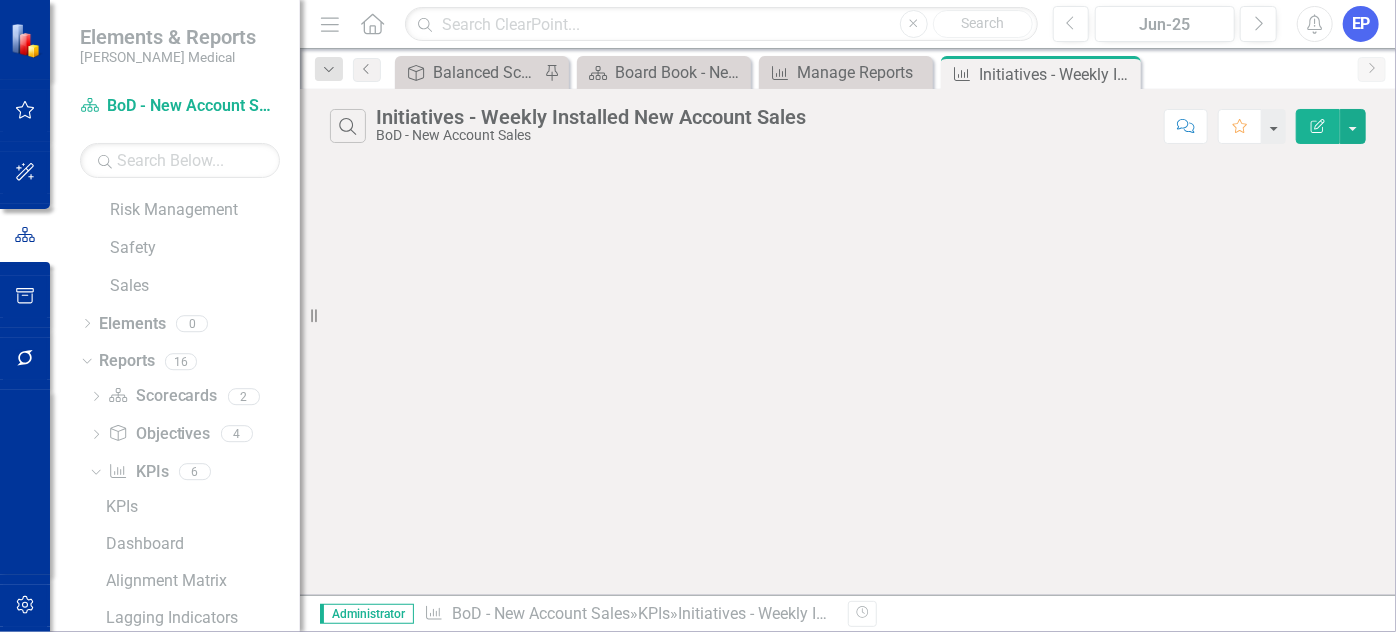 scroll, scrollTop: 0, scrollLeft: 0, axis: both 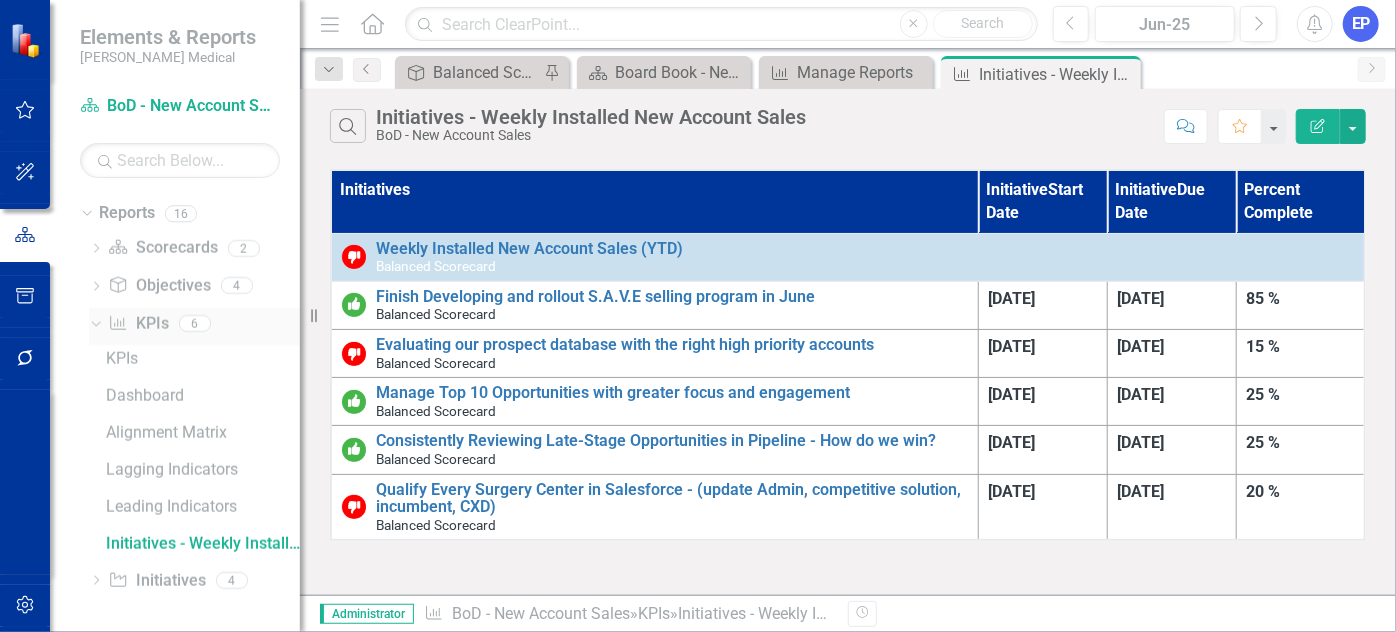 click on "KPI KPIs" at bounding box center (138, 324) 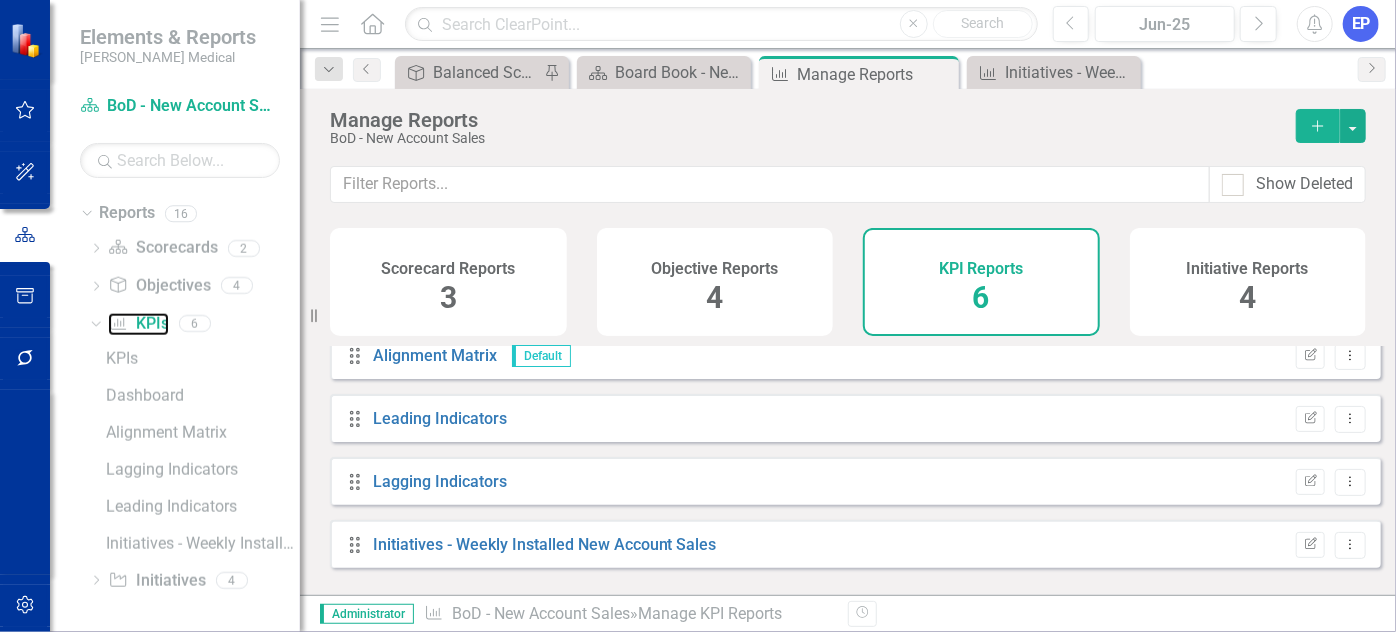 scroll, scrollTop: 143, scrollLeft: 0, axis: vertical 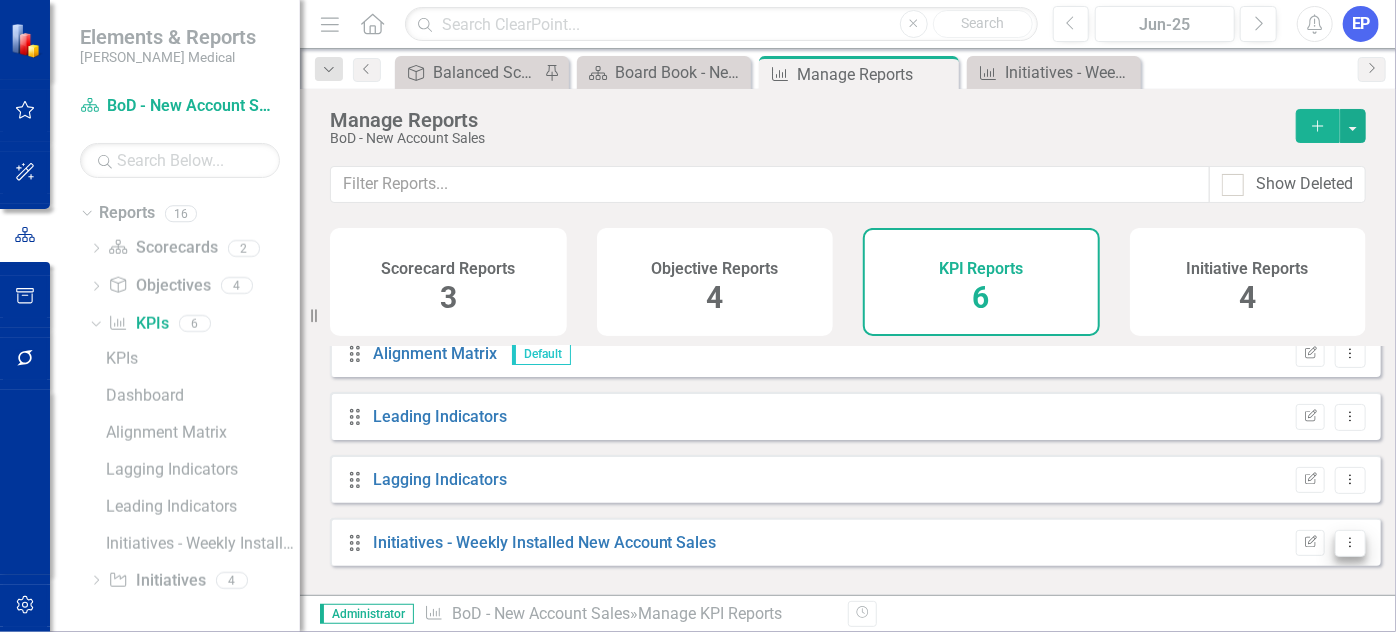 click on "Dropdown Menu" at bounding box center (1350, 543) 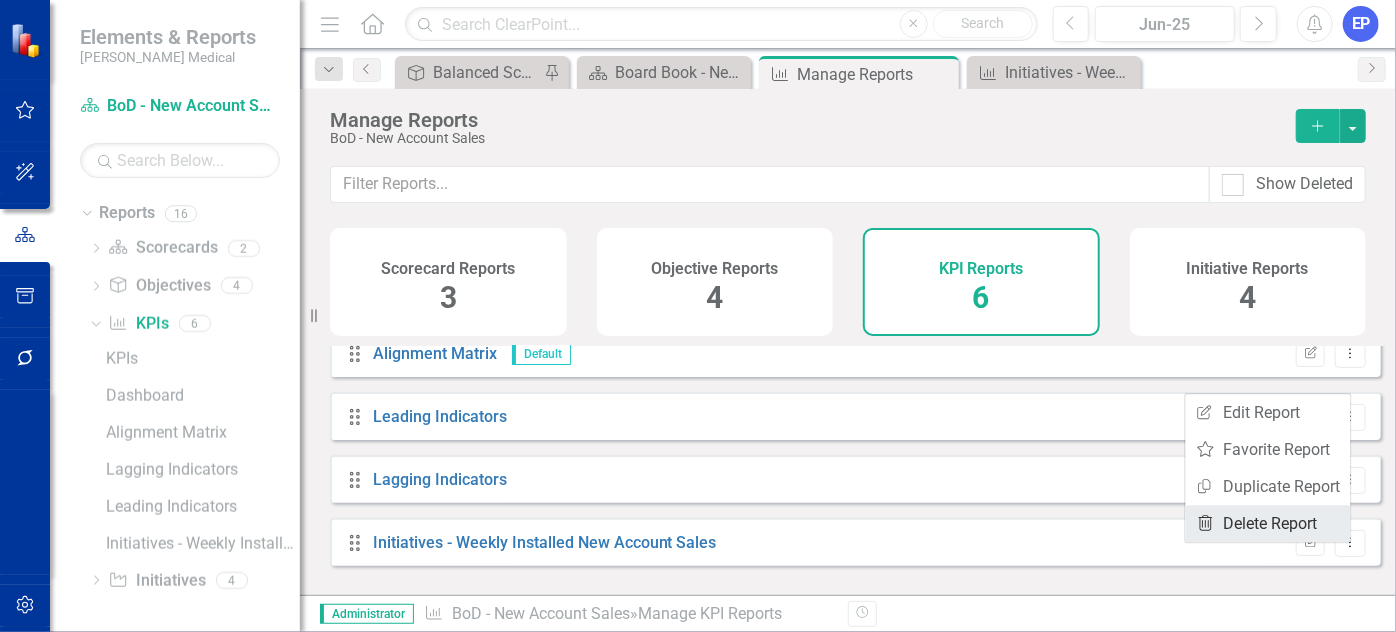 click on "Trash Delete Report" at bounding box center (1268, 523) 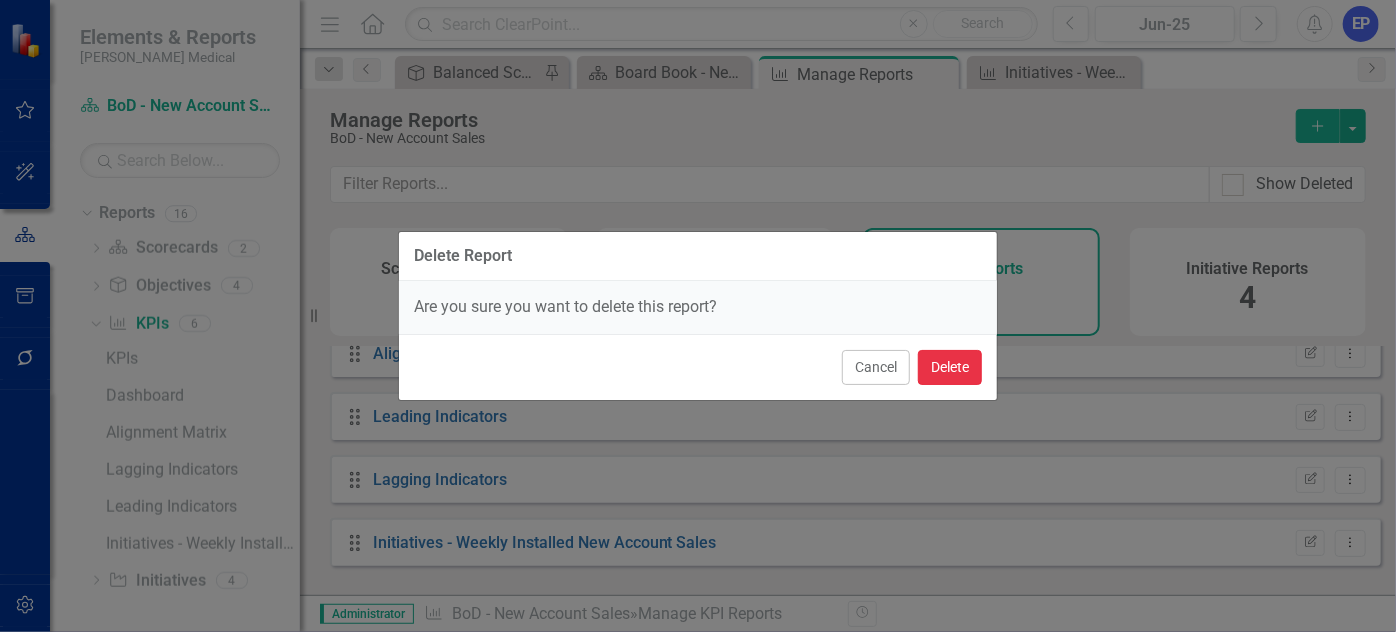 click on "Delete" at bounding box center [950, 367] 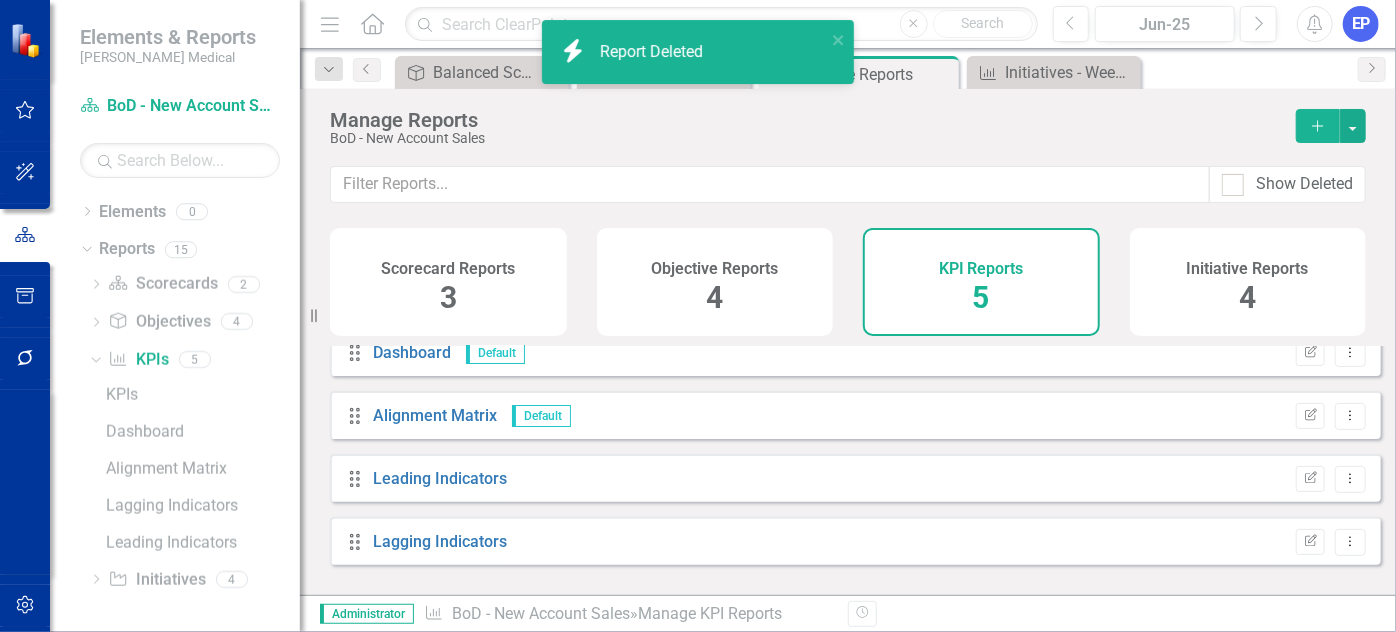 scroll, scrollTop: 1321, scrollLeft: 0, axis: vertical 